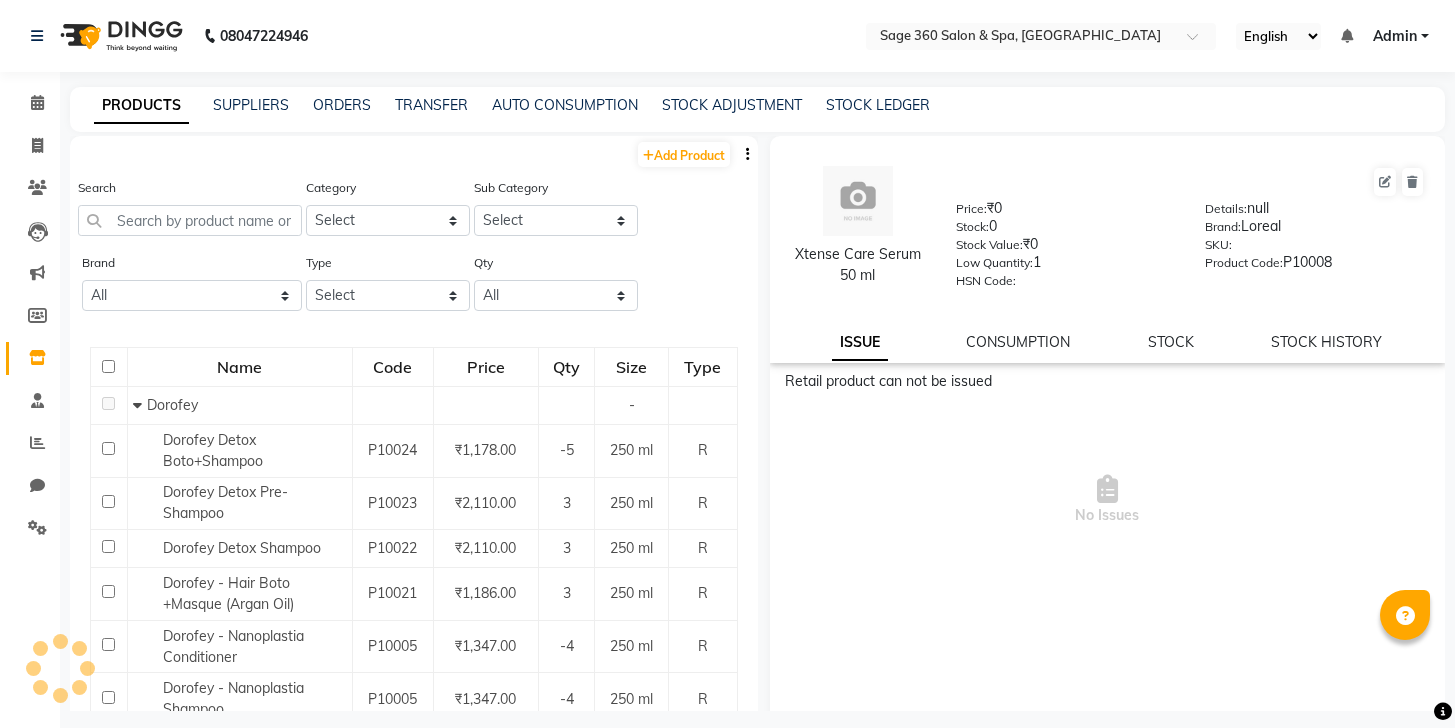 scroll, scrollTop: 0, scrollLeft: 0, axis: both 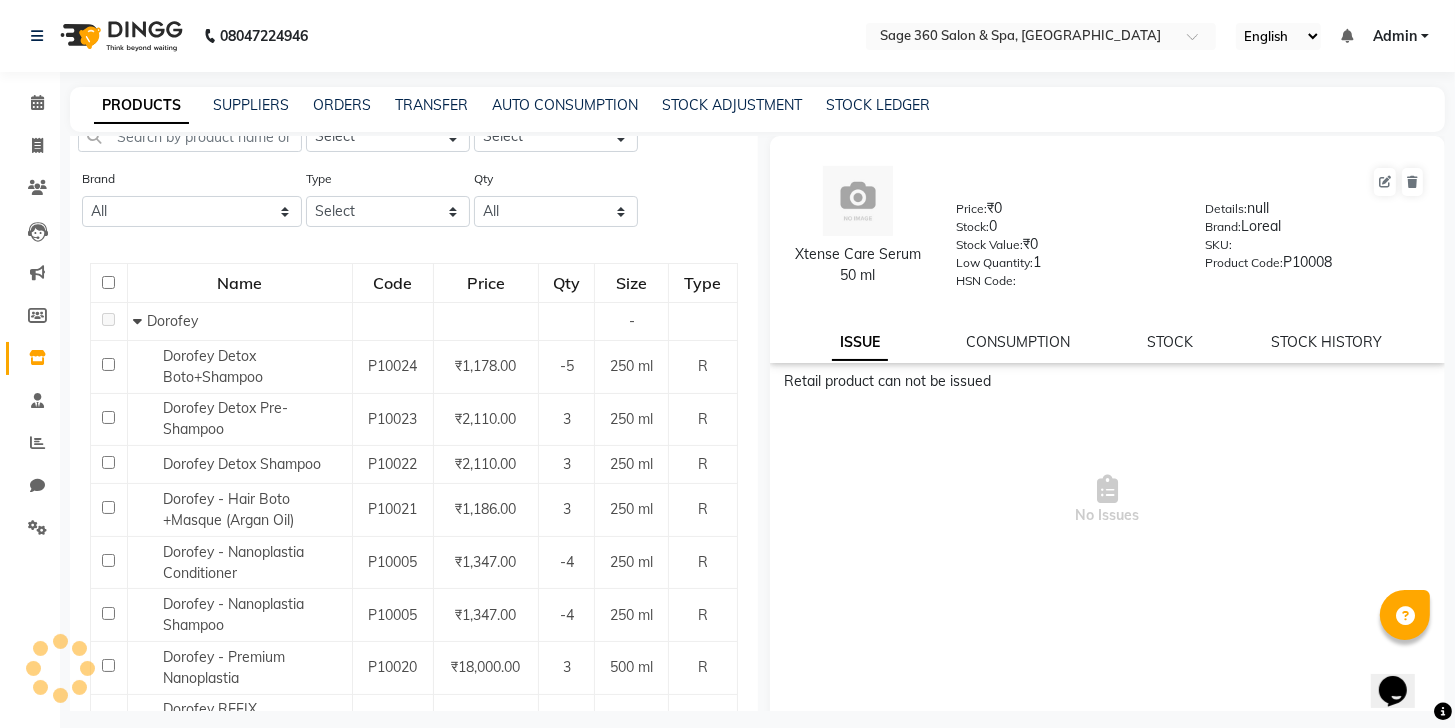 click on "P10022" 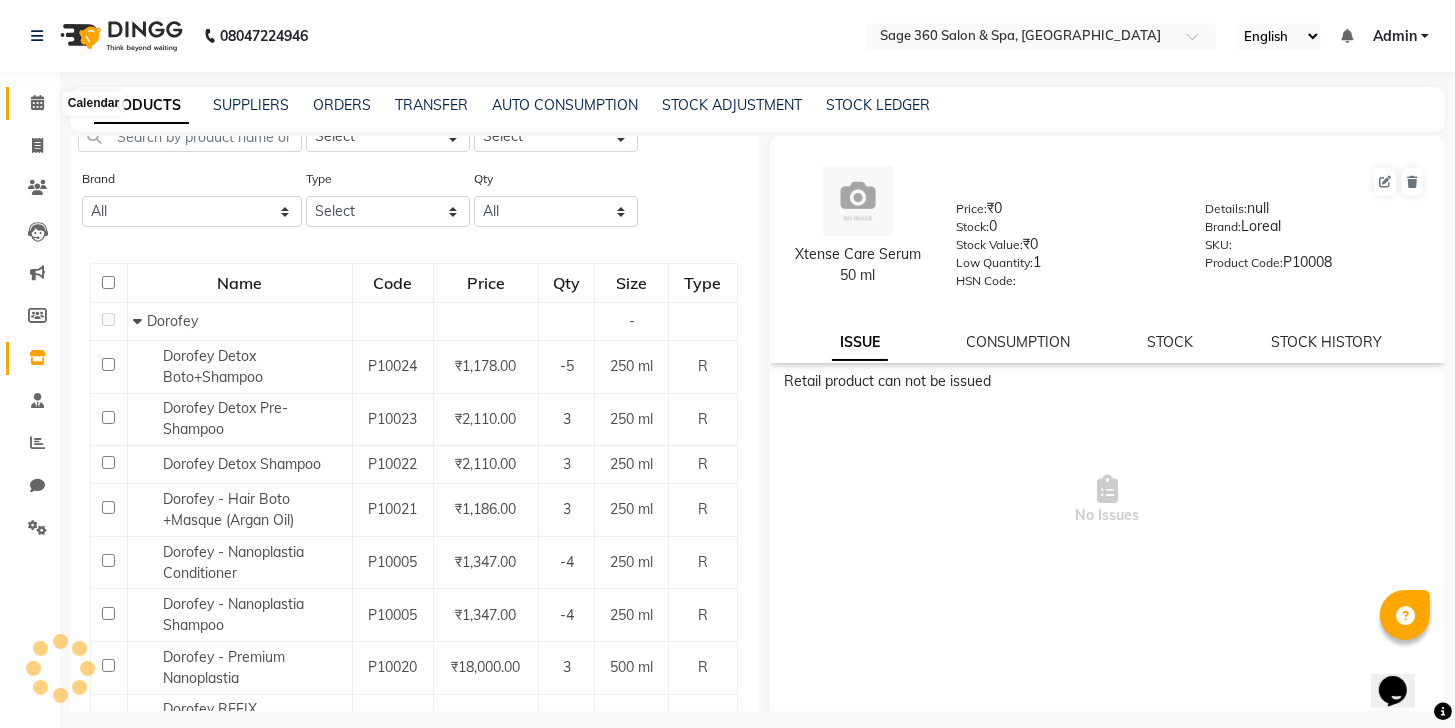 click 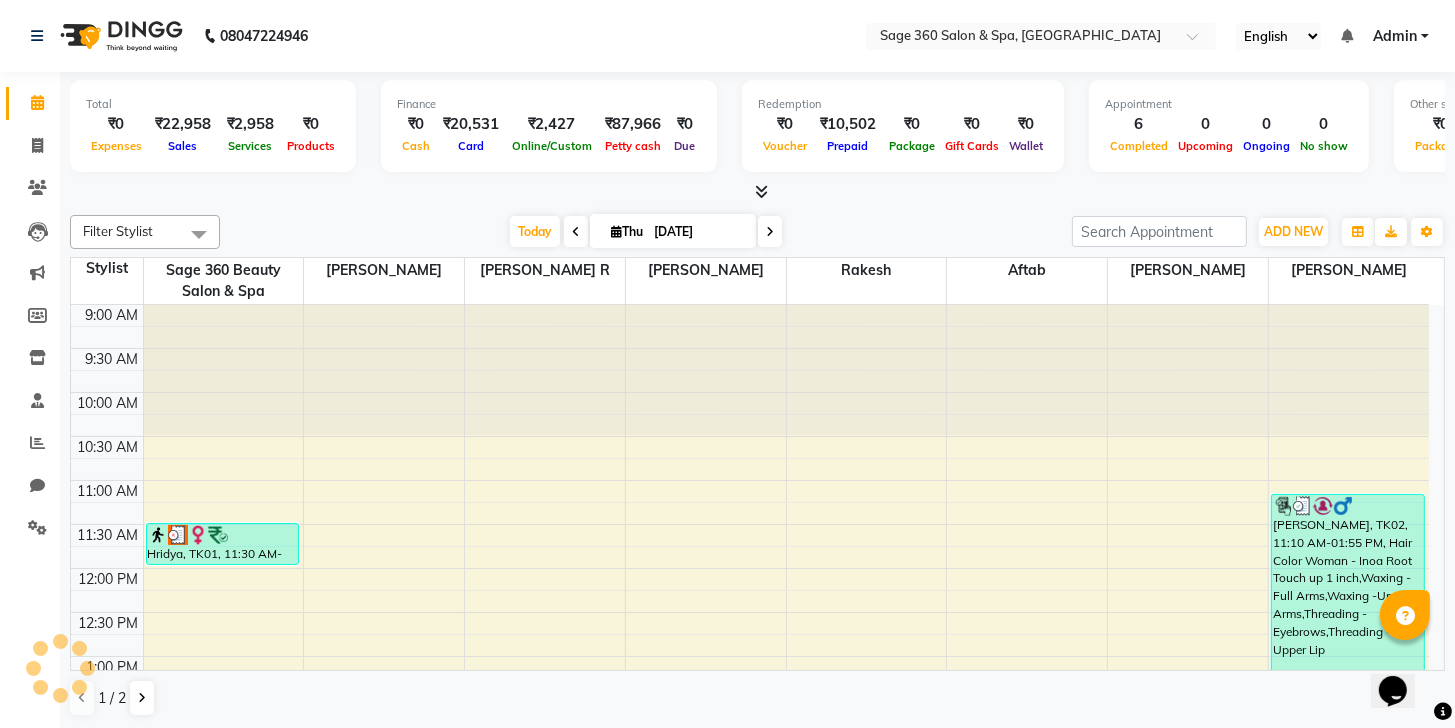 scroll, scrollTop: 0, scrollLeft: 0, axis: both 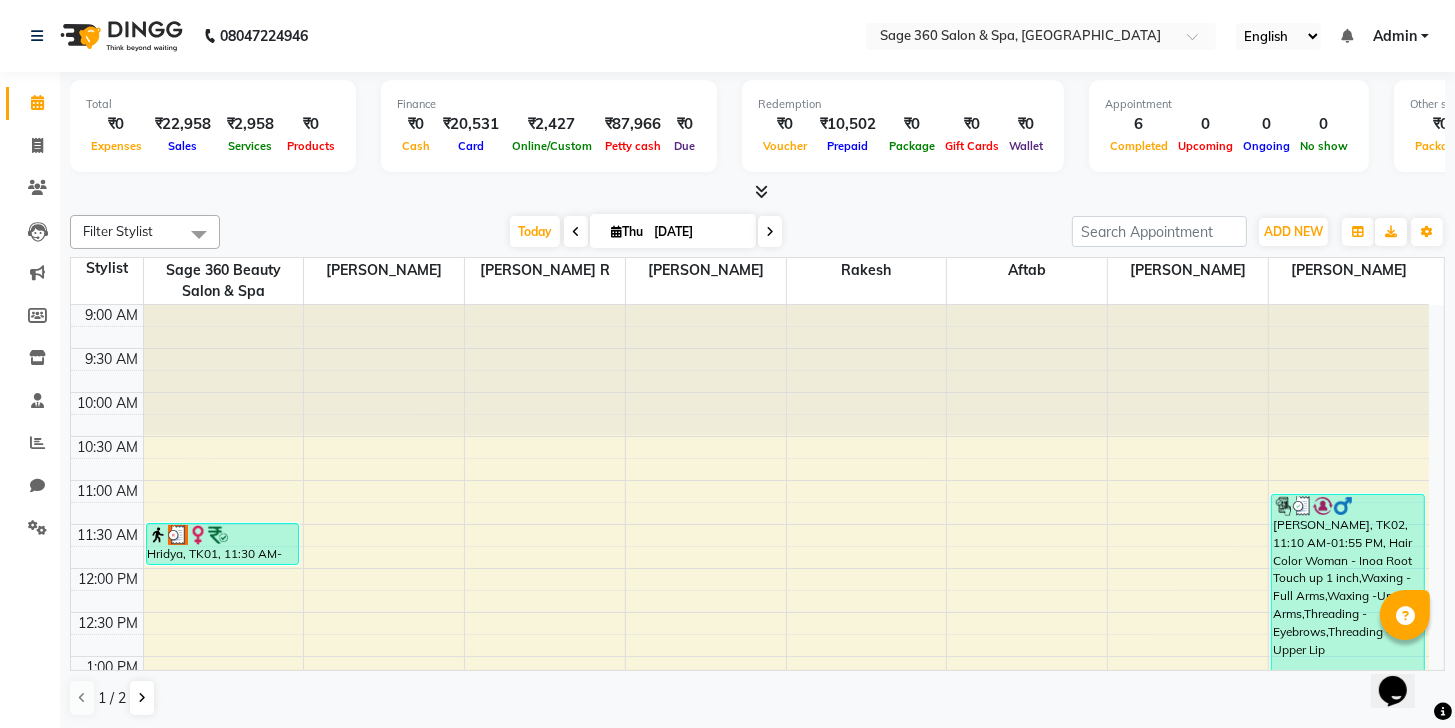 click on "Thu" at bounding box center [627, 231] 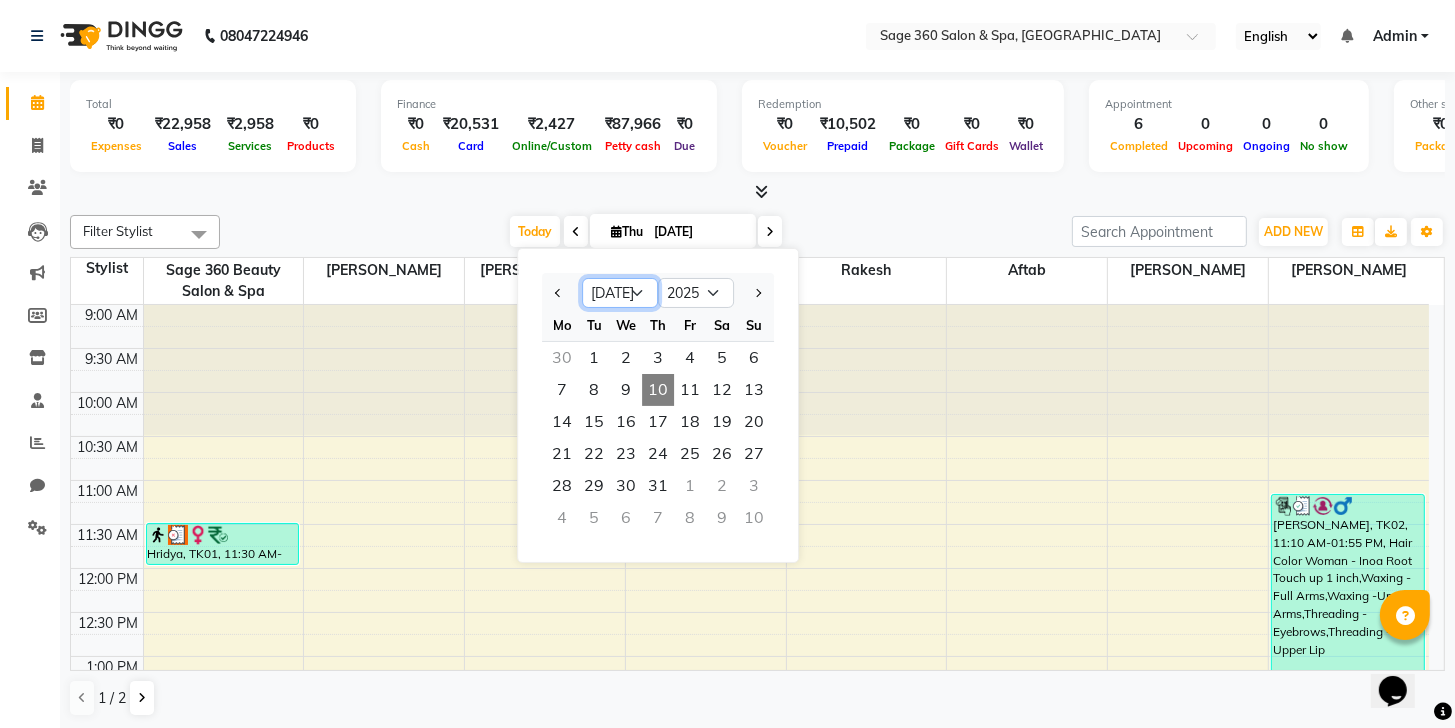 click on "Jan Feb Mar Apr May Jun [DATE] Aug Sep Oct Nov Dec" at bounding box center [620, 293] 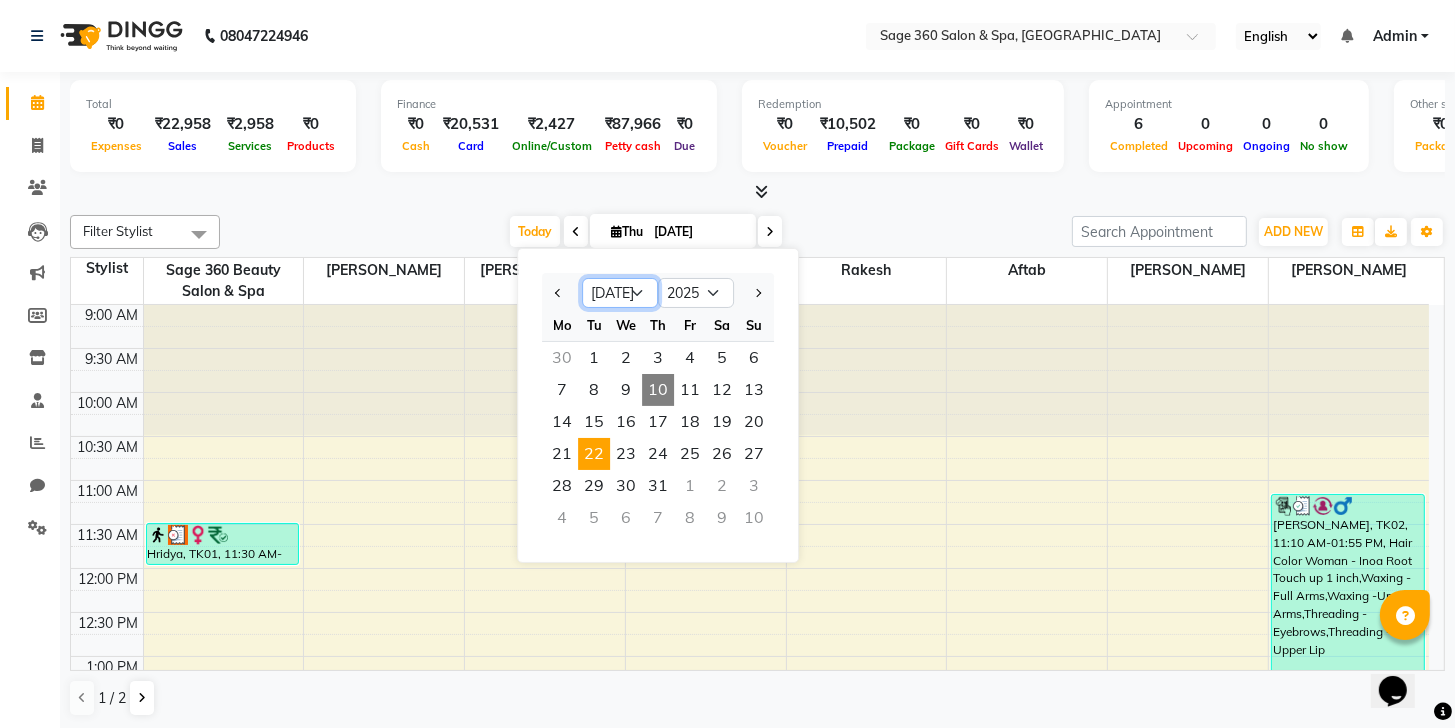 select on "6" 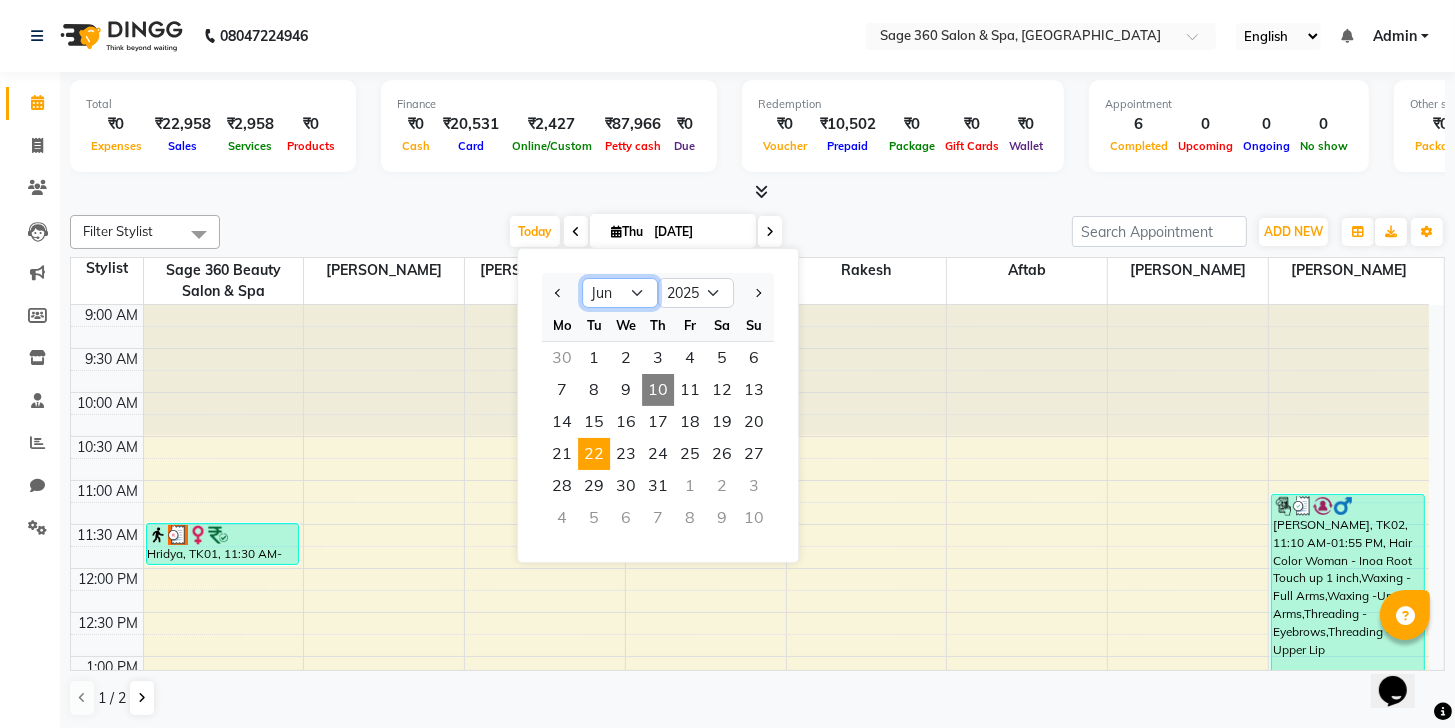 click on "Jan Feb Mar Apr May Jun [DATE] Aug Sep Oct Nov Dec" at bounding box center [620, 293] 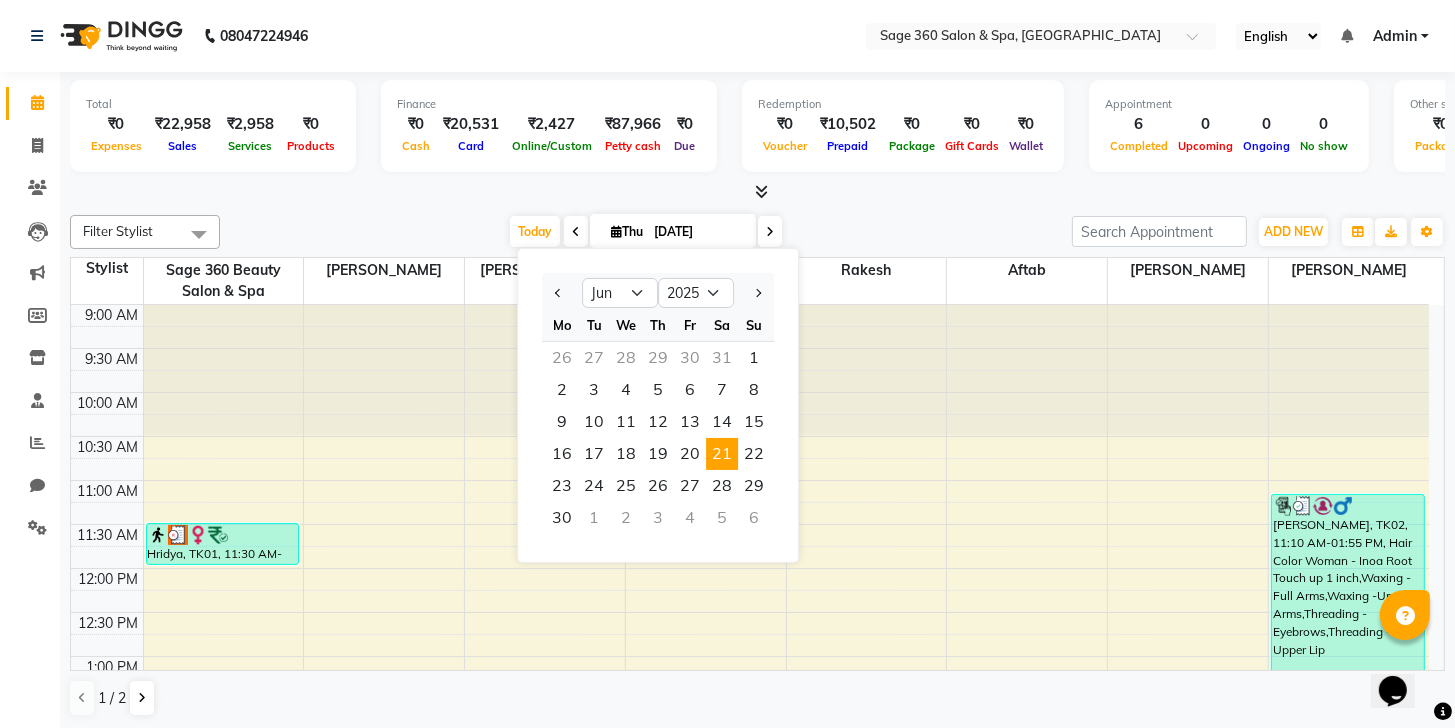 click on "21" at bounding box center [722, 454] 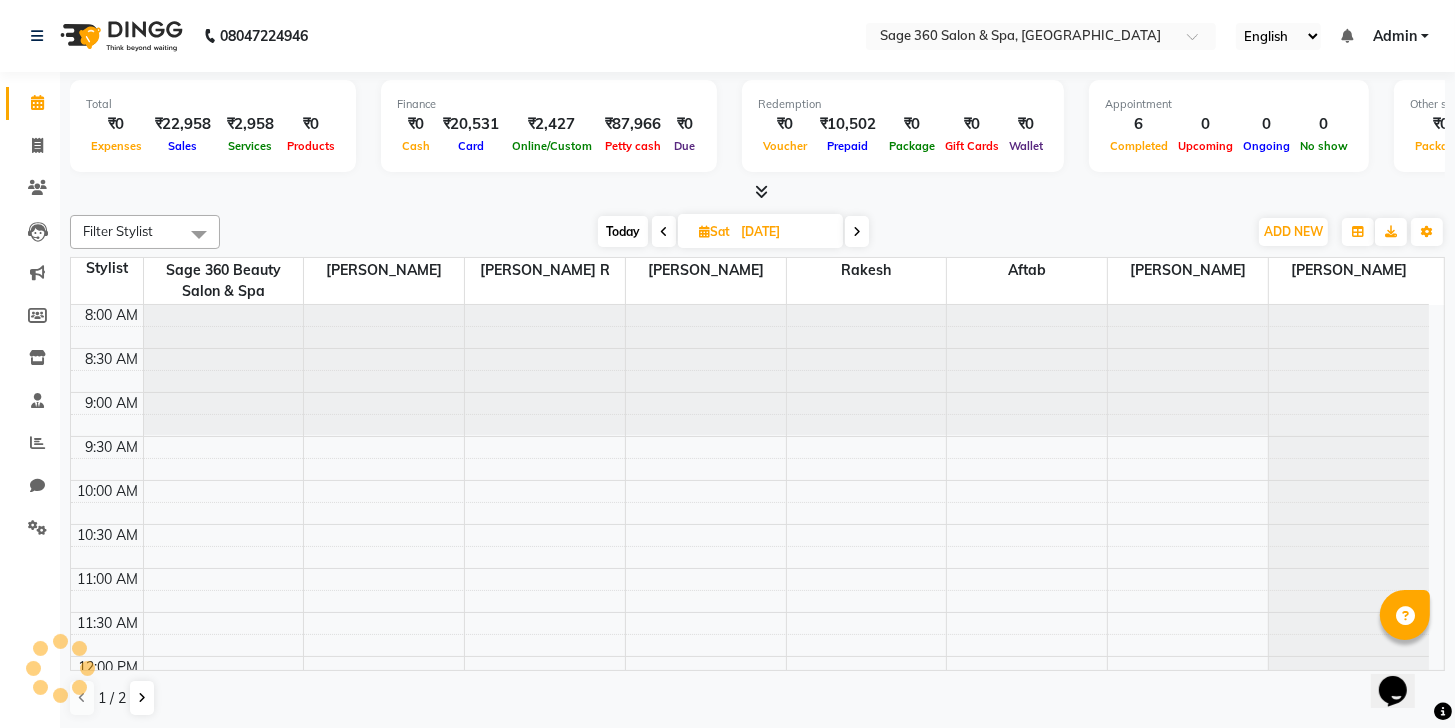 scroll, scrollTop: 853, scrollLeft: 0, axis: vertical 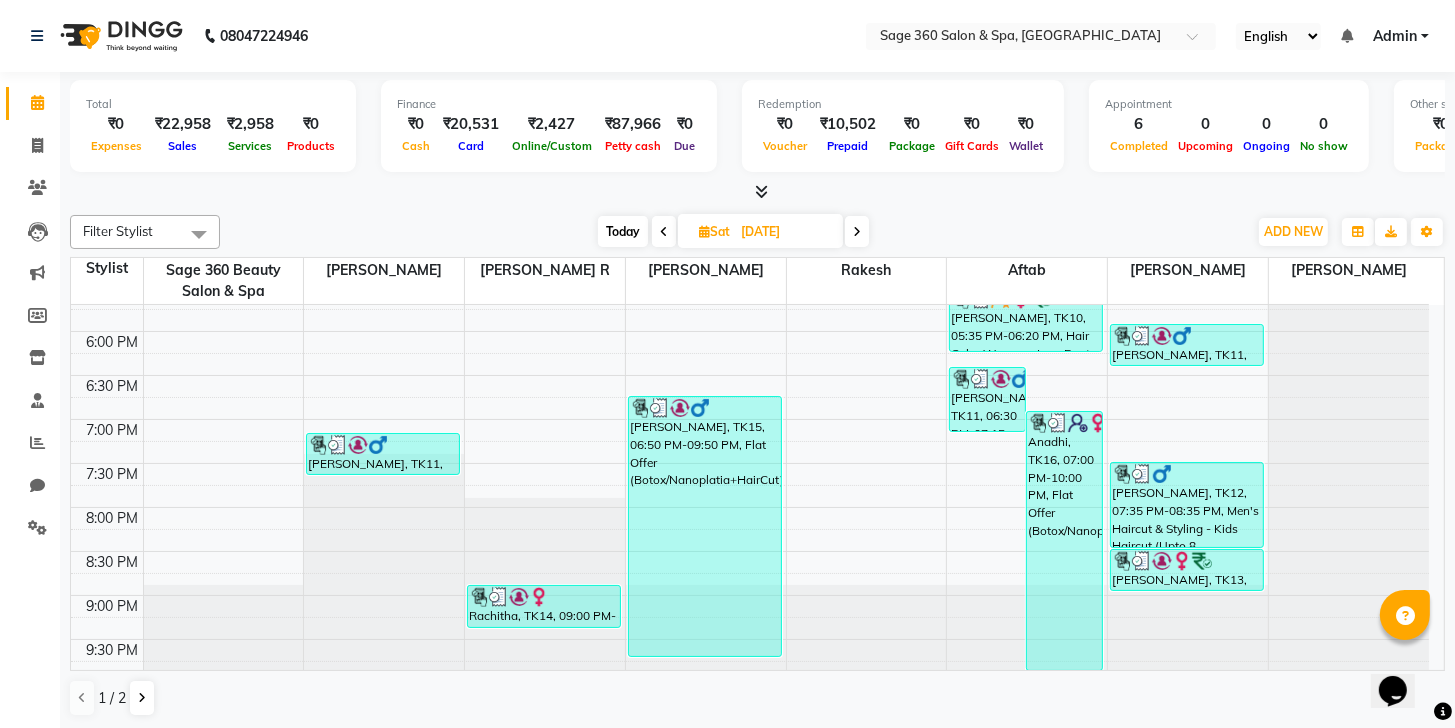 click on "[PERSON_NAME], TK15, 06:50 PM-09:50 PM, Flat Offer (Botox/Nanoplatia+HairCut)" at bounding box center [705, 526] 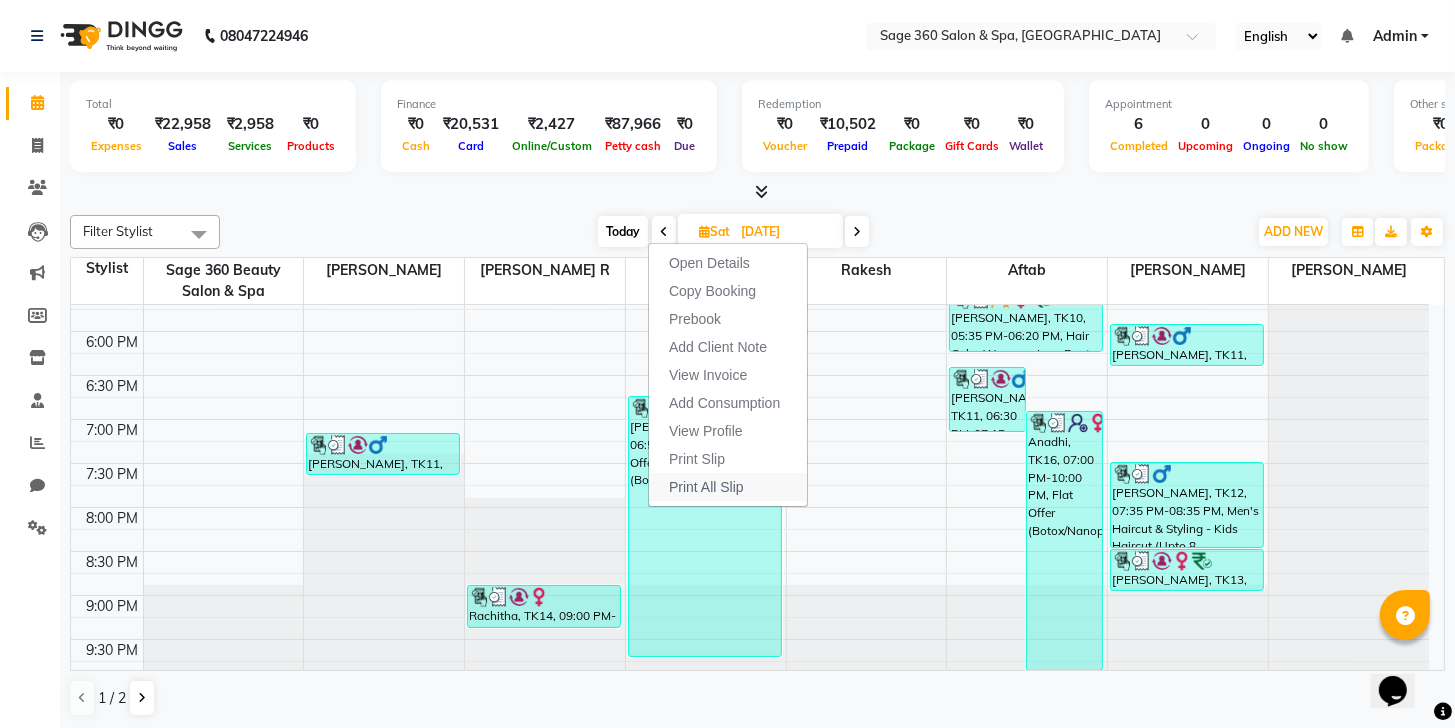 click on "Print All Slip" at bounding box center (728, 487) 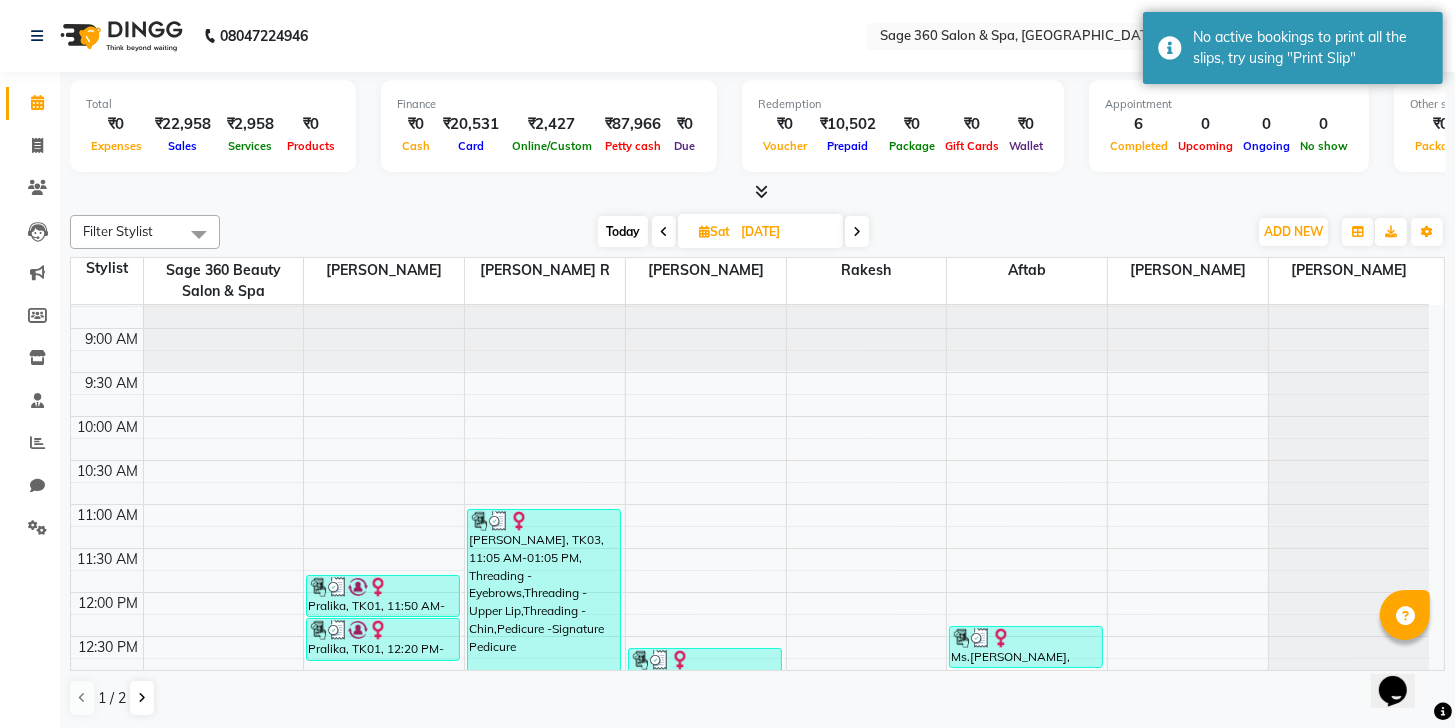 scroll, scrollTop: 0, scrollLeft: 0, axis: both 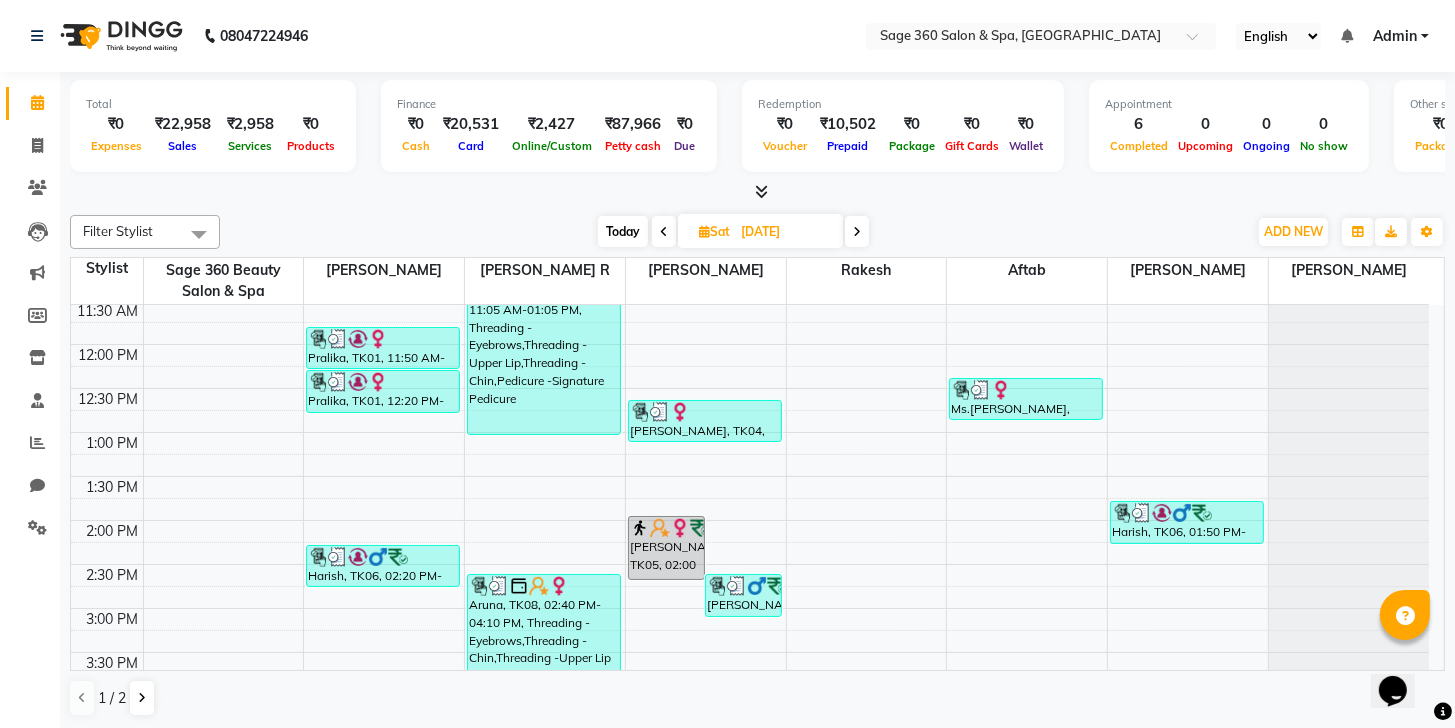 click at bounding box center (786, 465) 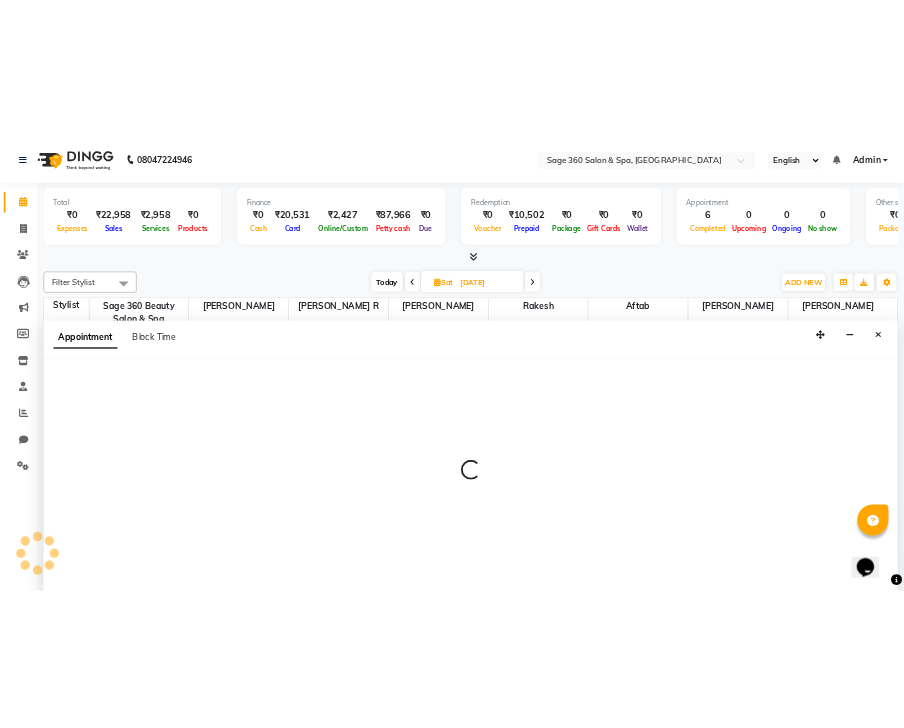 scroll, scrollTop: 0, scrollLeft: 0, axis: both 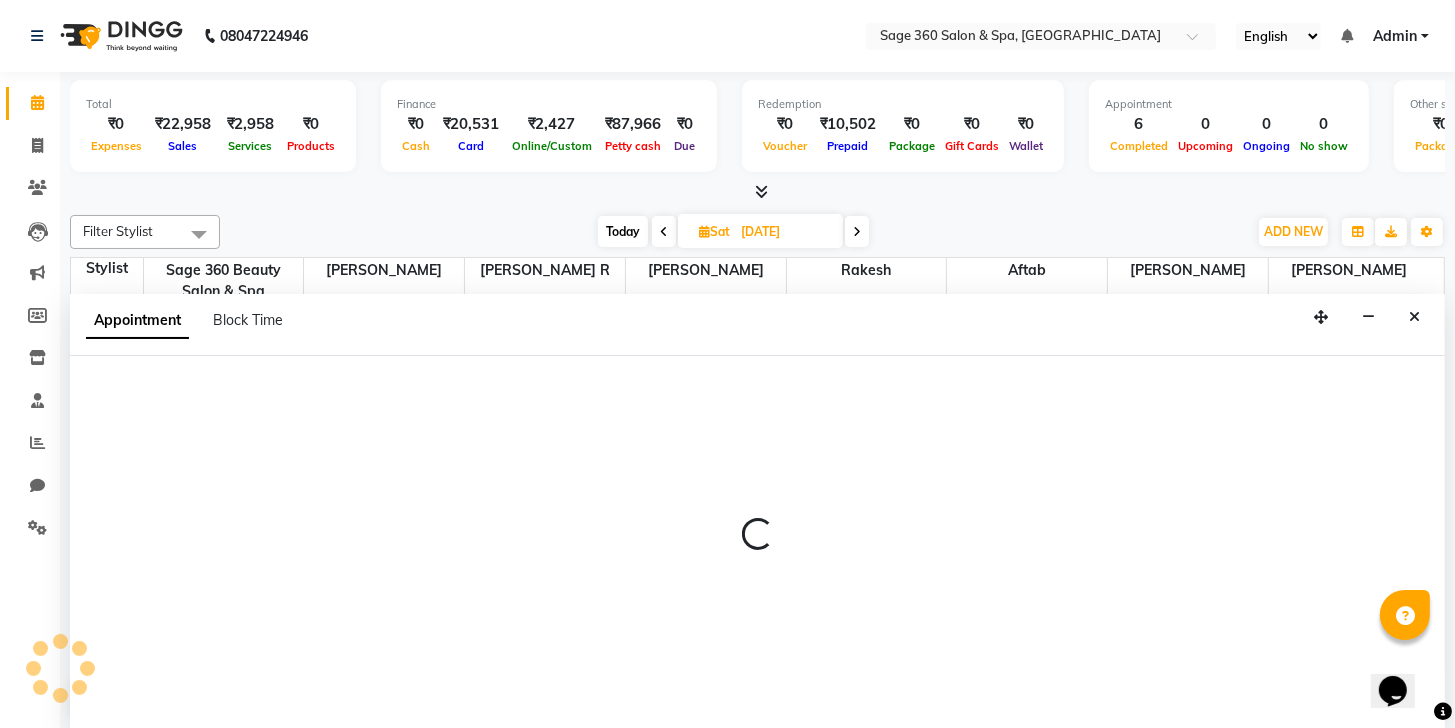 select on "70871" 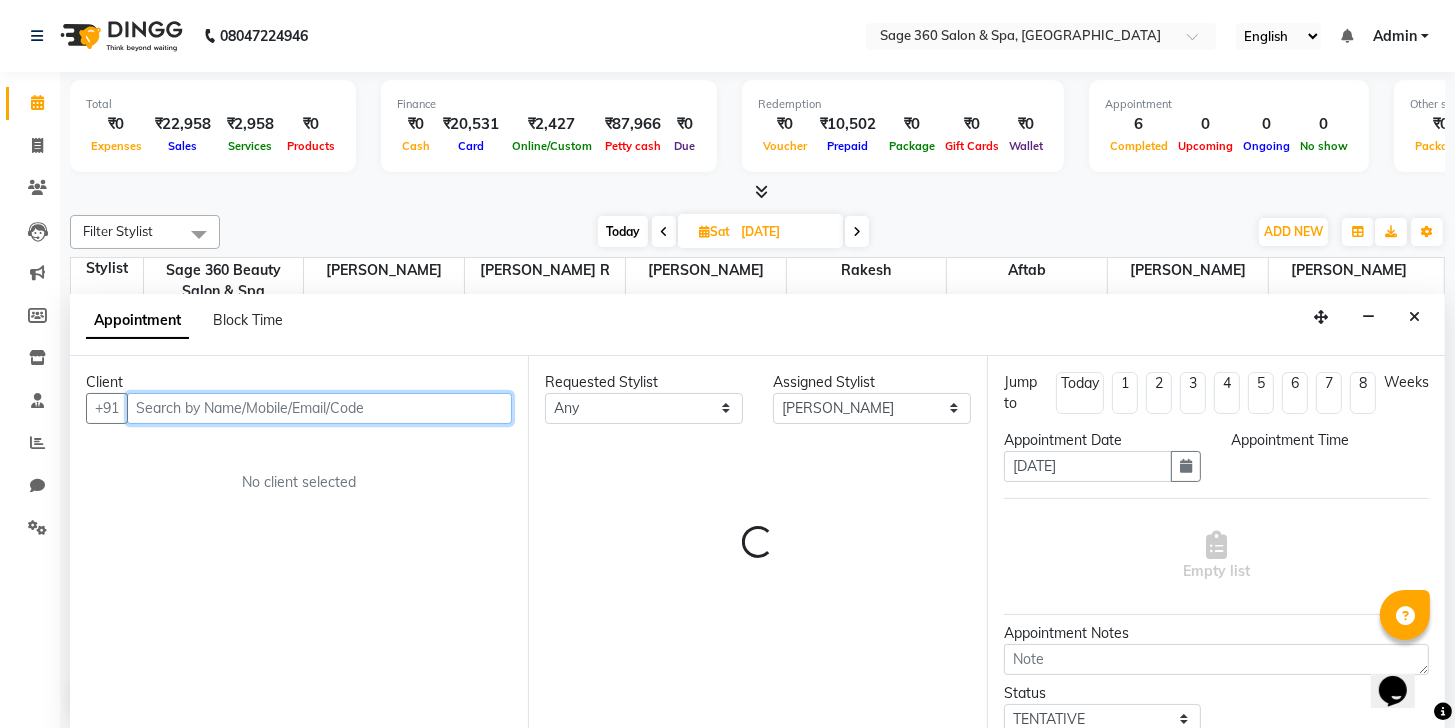 select on "795" 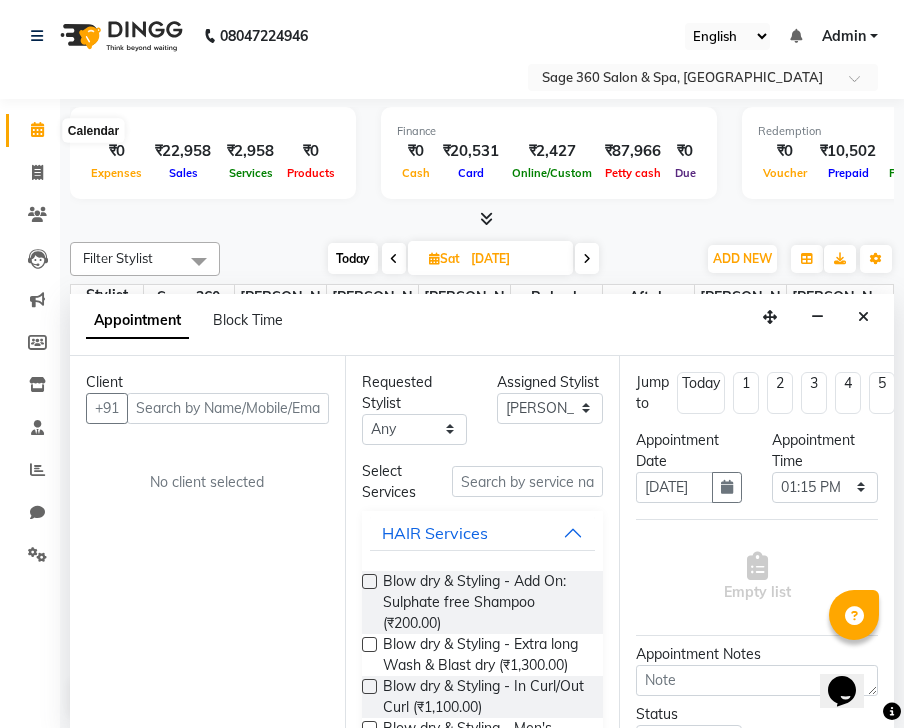 click 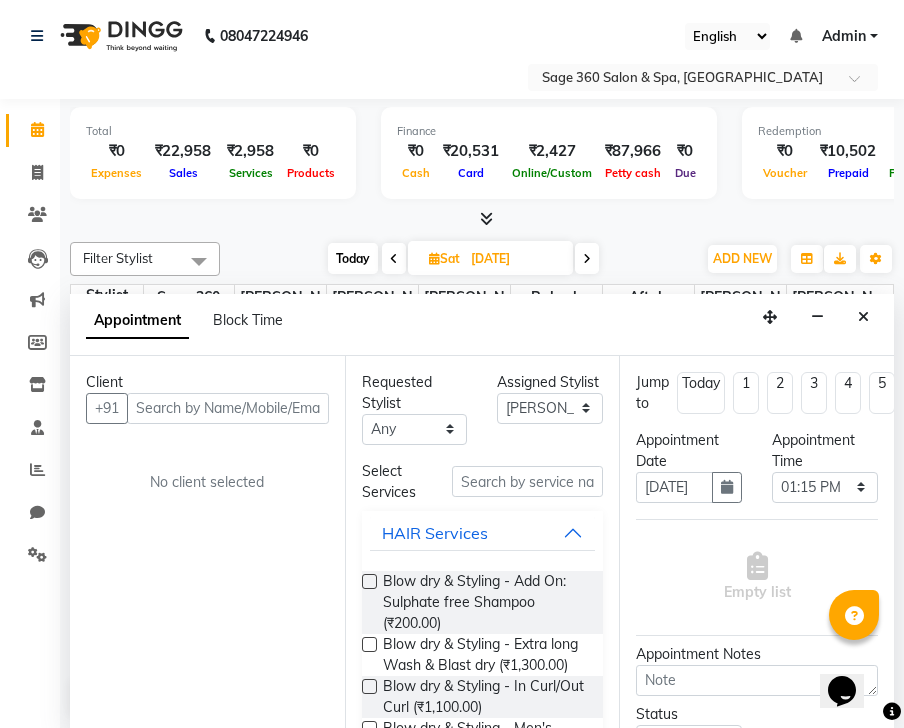 click 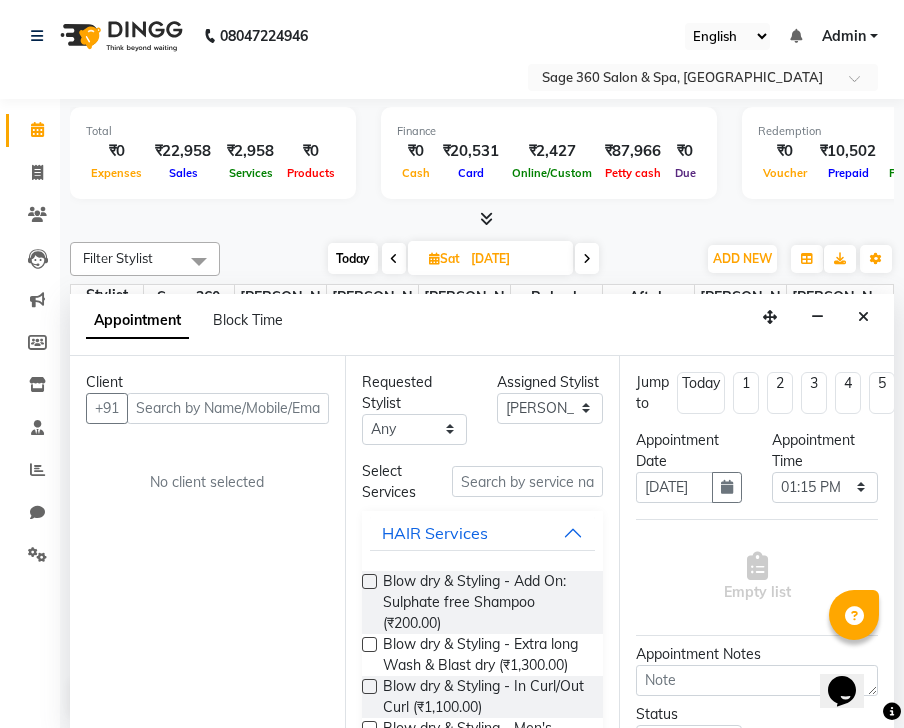 drag, startPoint x: 41, startPoint y: 126, endPoint x: 605, endPoint y: 235, distance: 574.4362 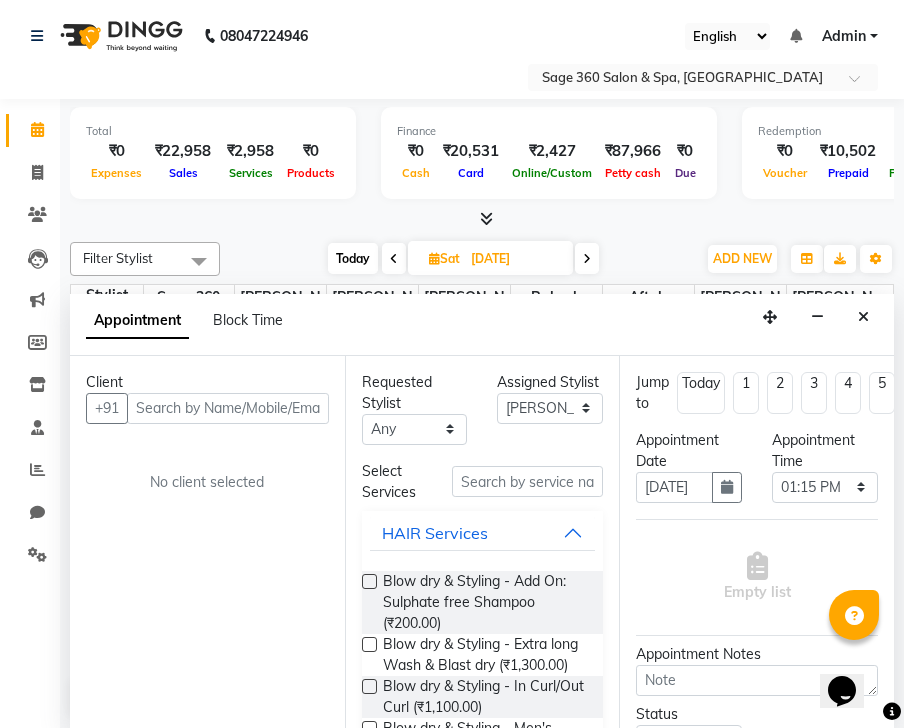 click on "08047224946 Select Location × Sage 360 Salon & Spa, Hadosiddapura English ENGLISH Español العربية मराठी हिंदी ગુજરાતી தமிழ் 中文 Notifications nothing to show Admin Manage Profile Change Password Sign out  Version:3.15.4  ☀ Sage 360 Salon & Spa, Hadosiddapura  Calendar  Invoice  Clients  Leads   Marketing  Members  Inventory  Staff  Reports  Chat  Settings Completed InProgress Upcoming Dropped Tentative Check-In Confirm Bookings Generate Report Segments Page Builder Total  ₹0  Expenses ₹22,958  Sales ₹2,958  Services ₹0  Products Finance  ₹0  Cash ₹20,531  Card ₹2,427  Online/Custom ₹87,966 [PERSON_NAME] cash ₹0 Due  Redemption  ₹0 Voucher ₹10,502 Prepaid ₹0 Package ₹0  Gift Cards ₹0  Wallet  Appointment  6 Completed 0 Upcoming 0 Ongoing 0 No show  Other sales  ₹0  Packages ₹0  Memberships ₹0  Vouchers ₹20,000  Prepaids ₹0  Gift Cards Filter Stylist Select All [PERSON_NAME] [PERSON_NAME] [PERSON_NAME] r [PERSON_NAME] [PERSON_NAME] [DATE]  Sat" 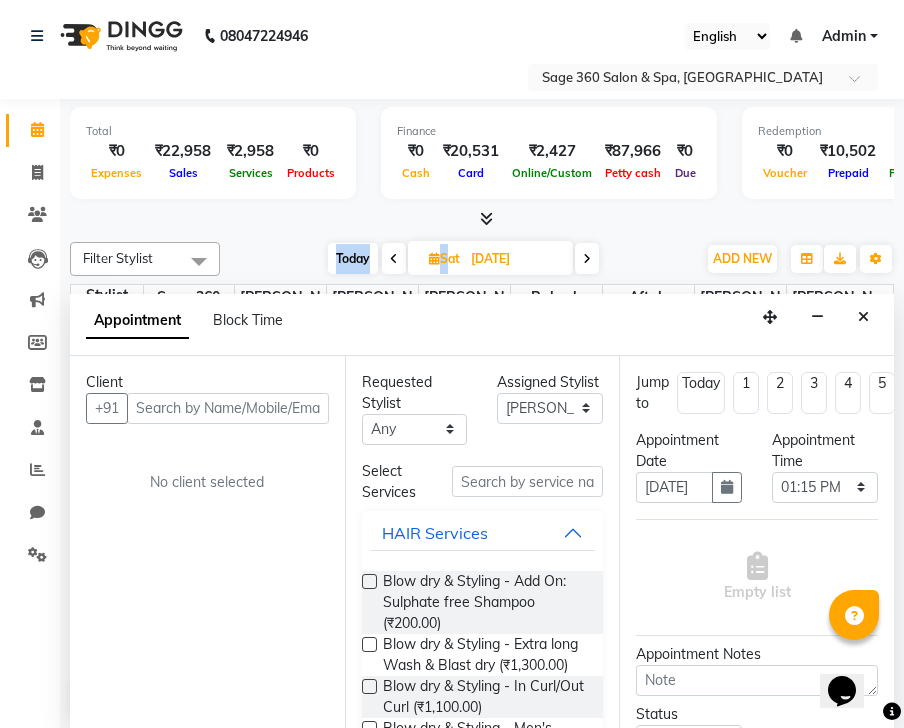 click on "[DATE]  [DATE]" at bounding box center (463, 259) 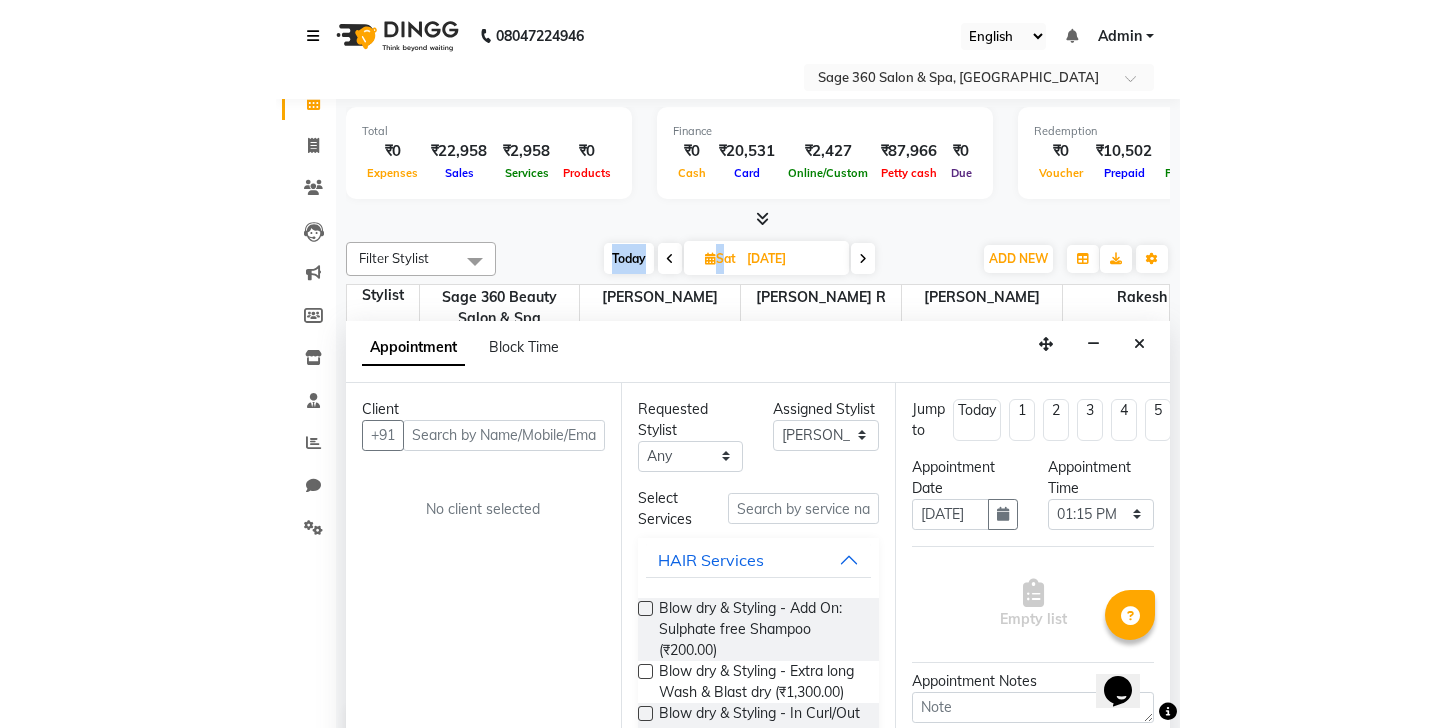 scroll, scrollTop: 0, scrollLeft: 0, axis: both 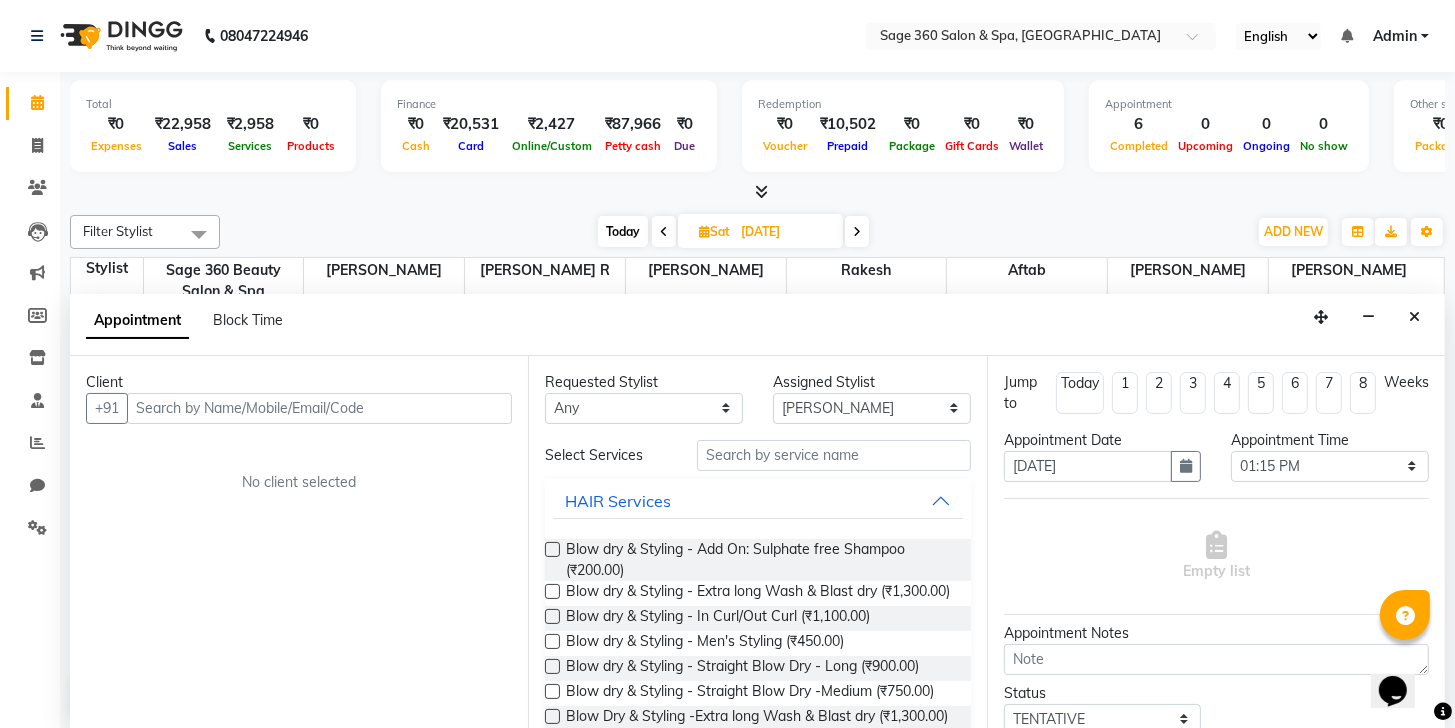 click at bounding box center [757, 192] 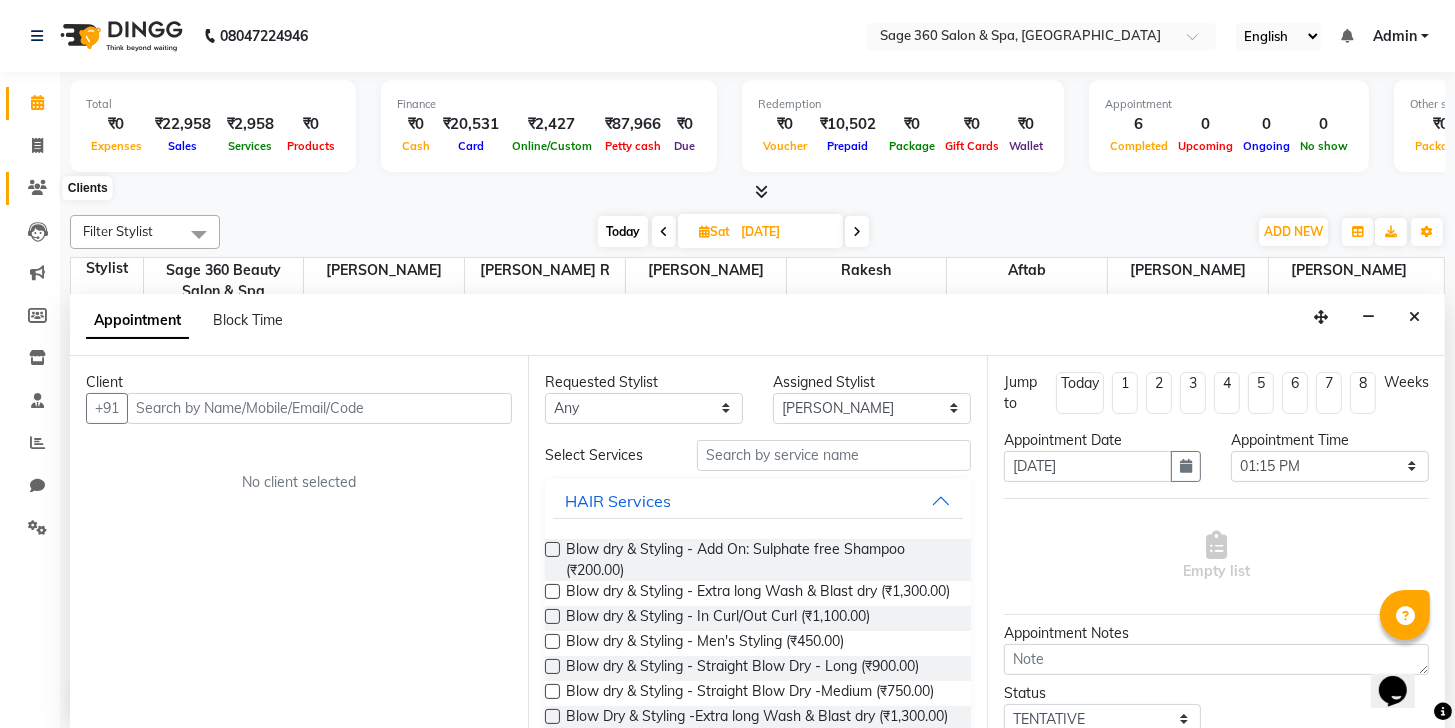 click 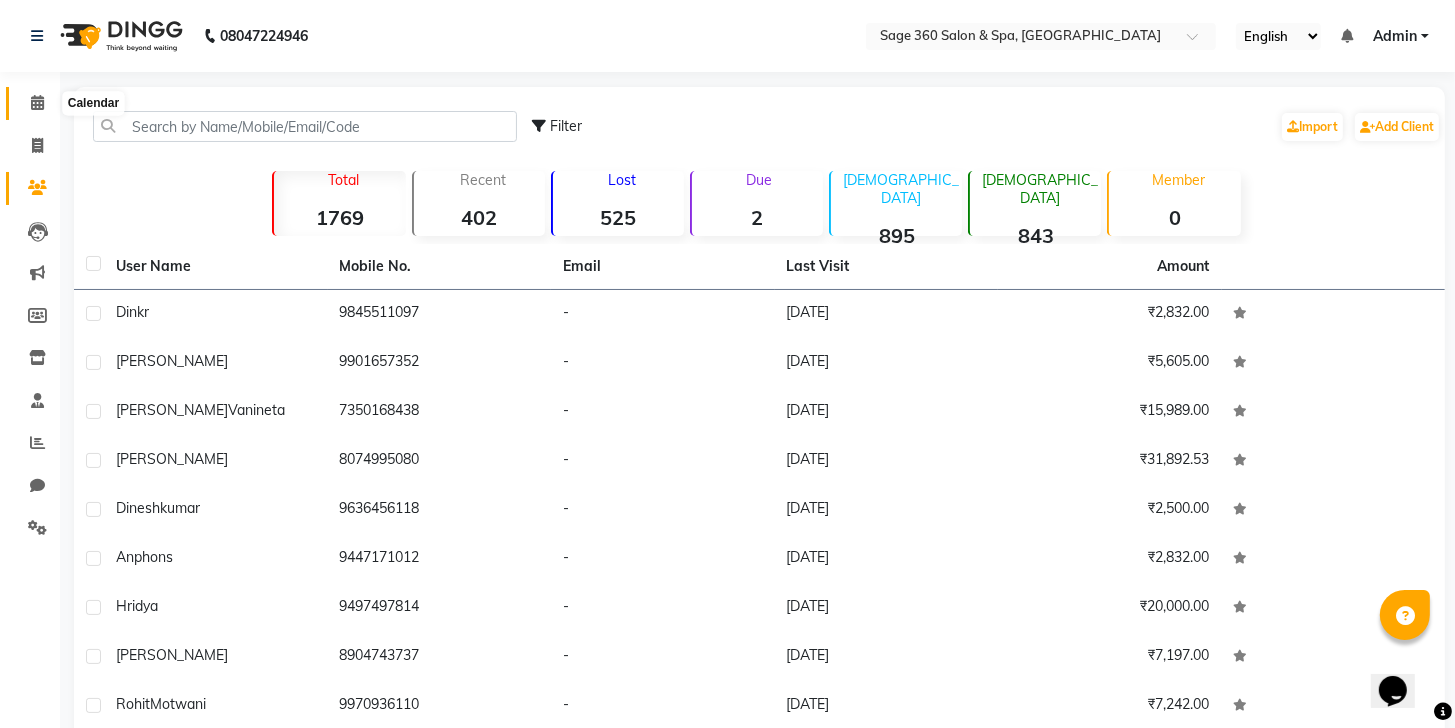 click 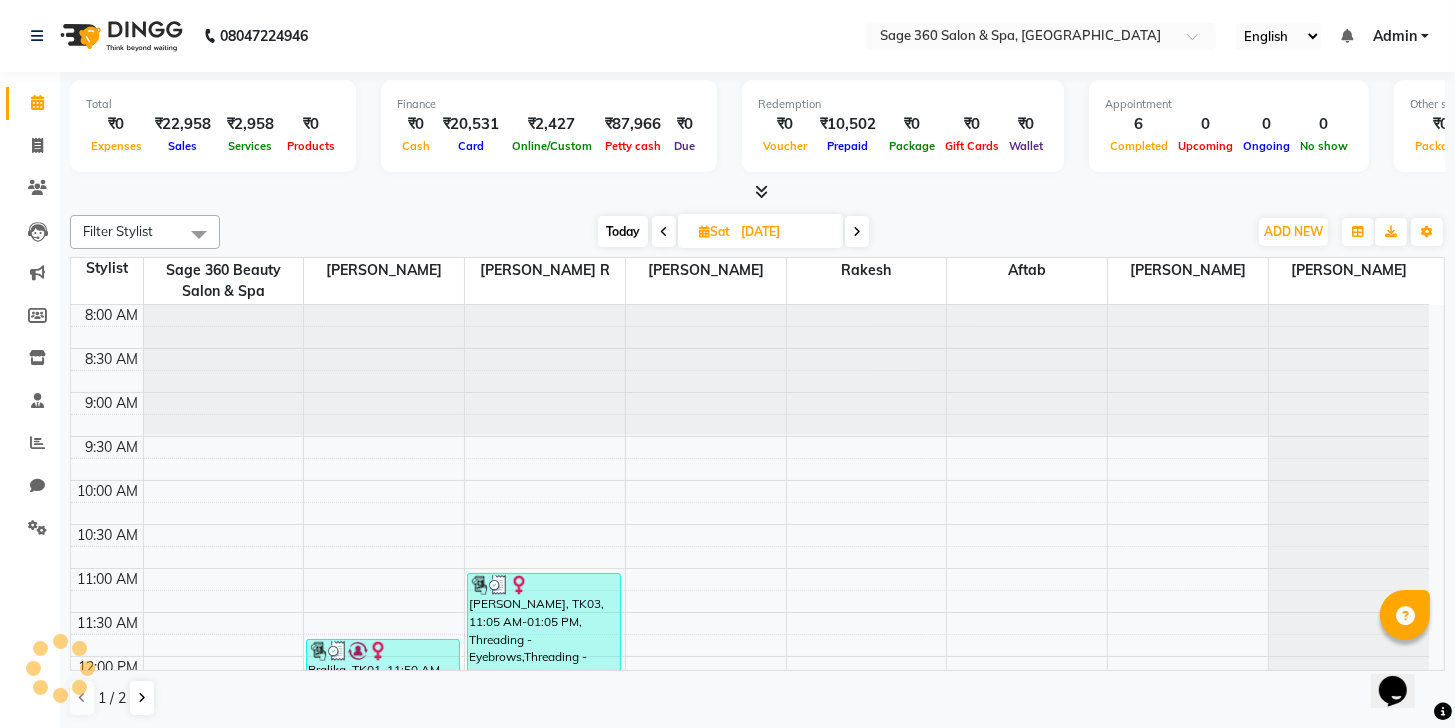 scroll, scrollTop: 0, scrollLeft: 0, axis: both 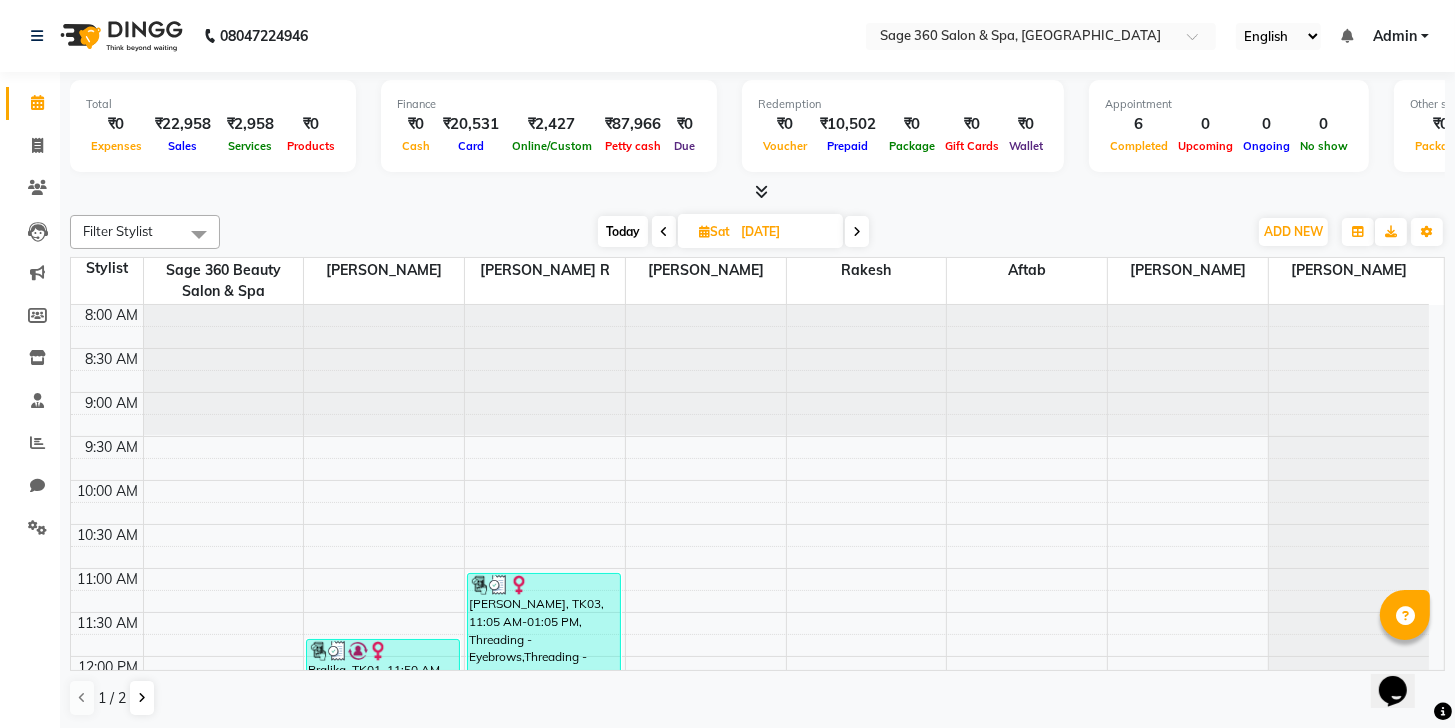 click on "Sat" at bounding box center (714, 231) 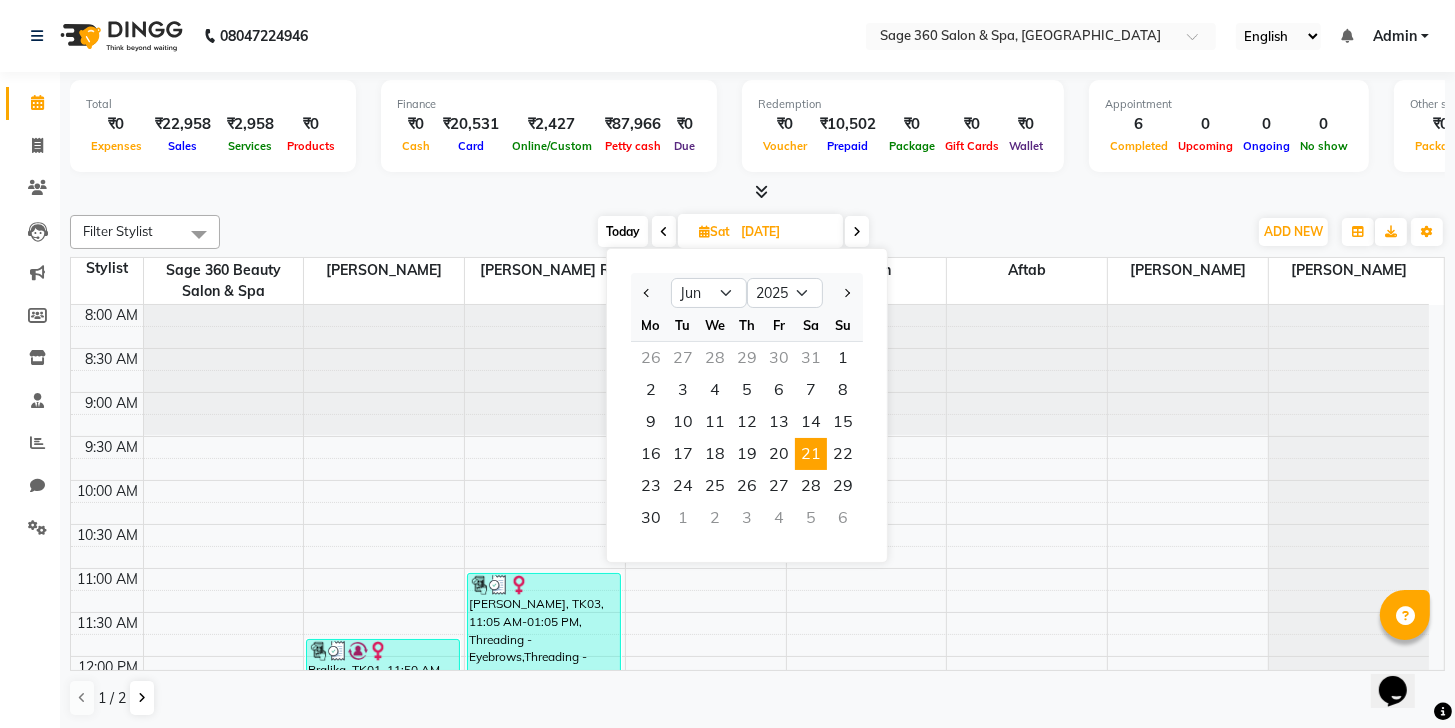 click on "21" at bounding box center [811, 454] 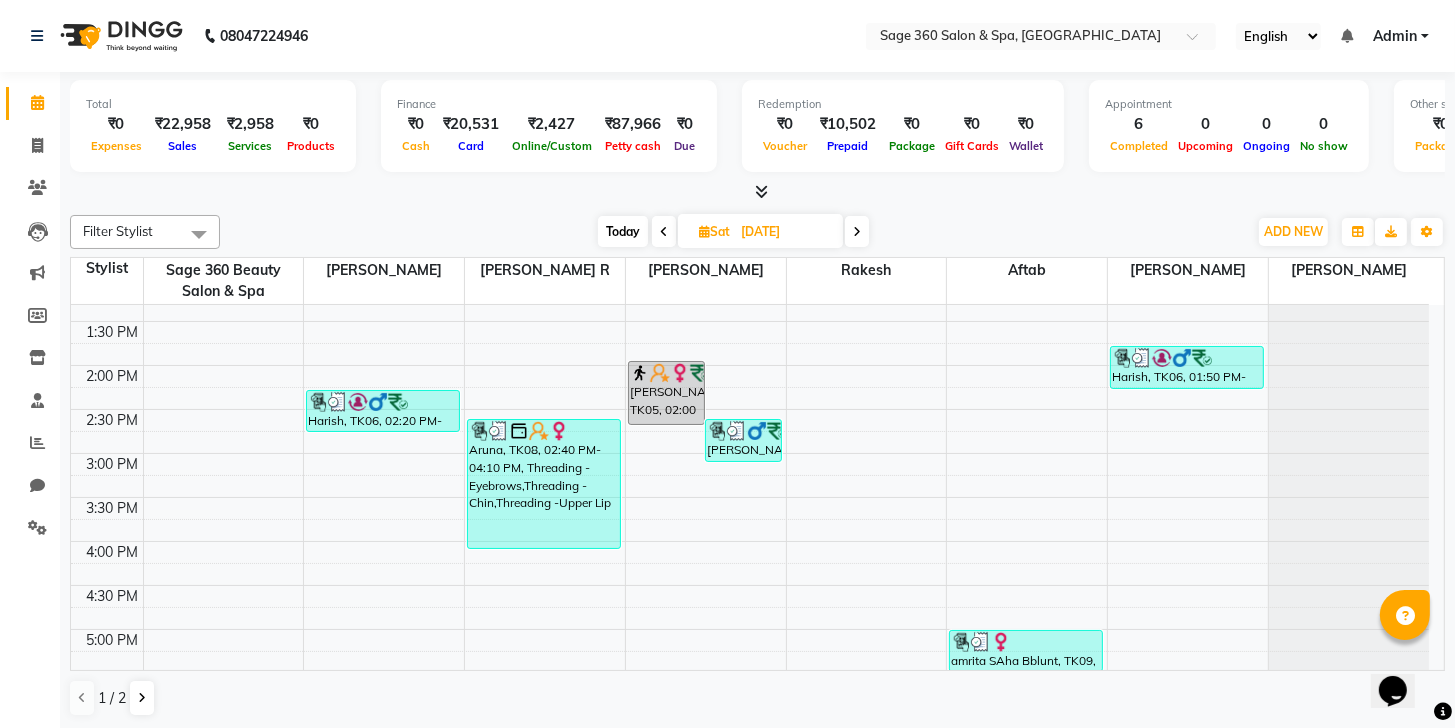 scroll, scrollTop: 470, scrollLeft: 0, axis: vertical 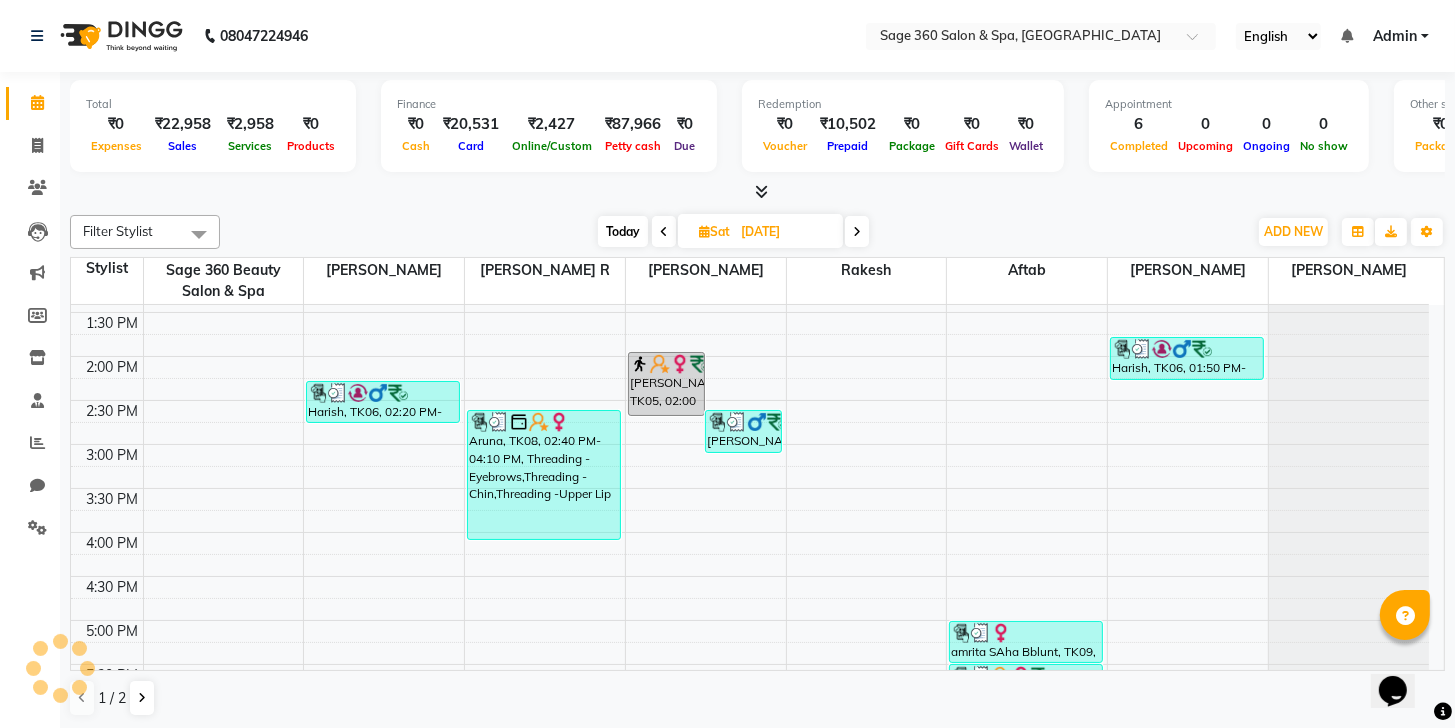click at bounding box center (757, 422) 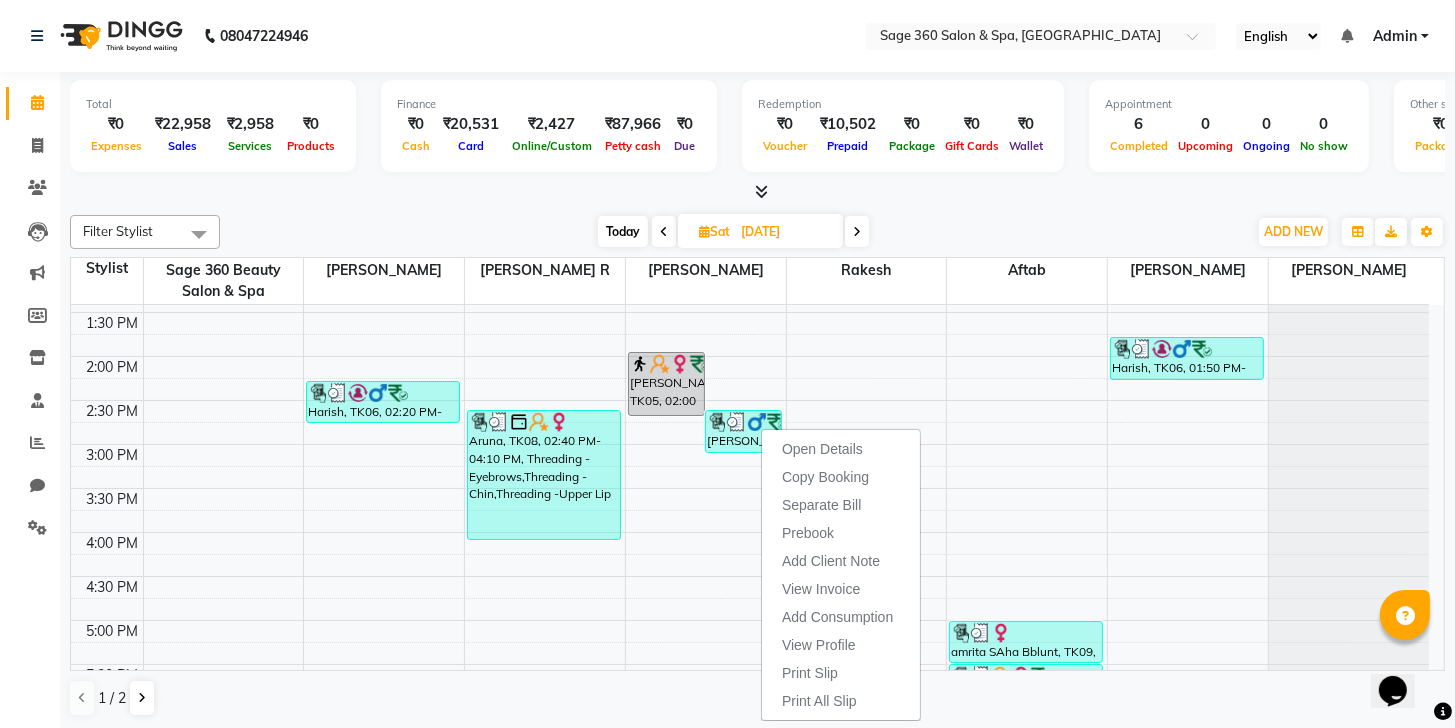 click at bounding box center [737, 422] 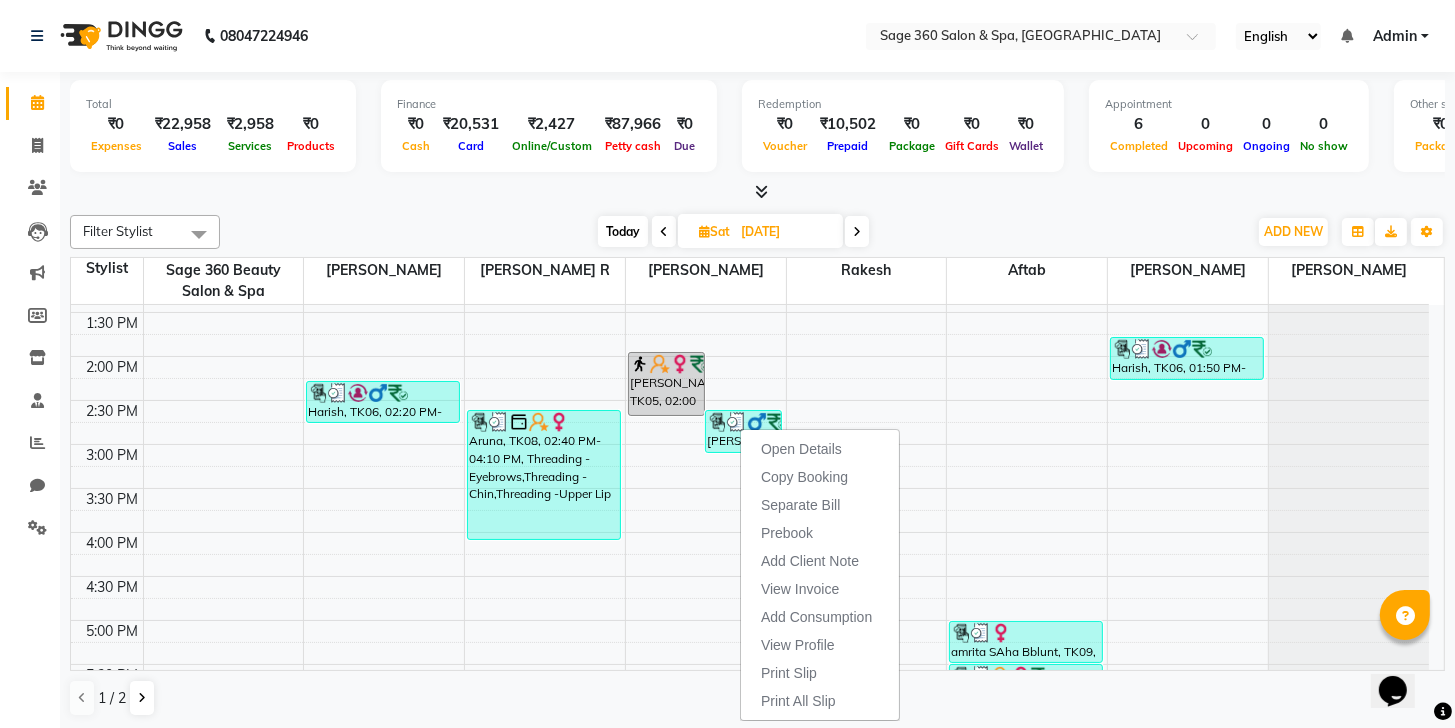 click on "Open Details Copy Booking Separate Bill Prebook Add Client Note View Invoice Add Consumption View Profile Print Slip Print All Slip" at bounding box center [820, 574] 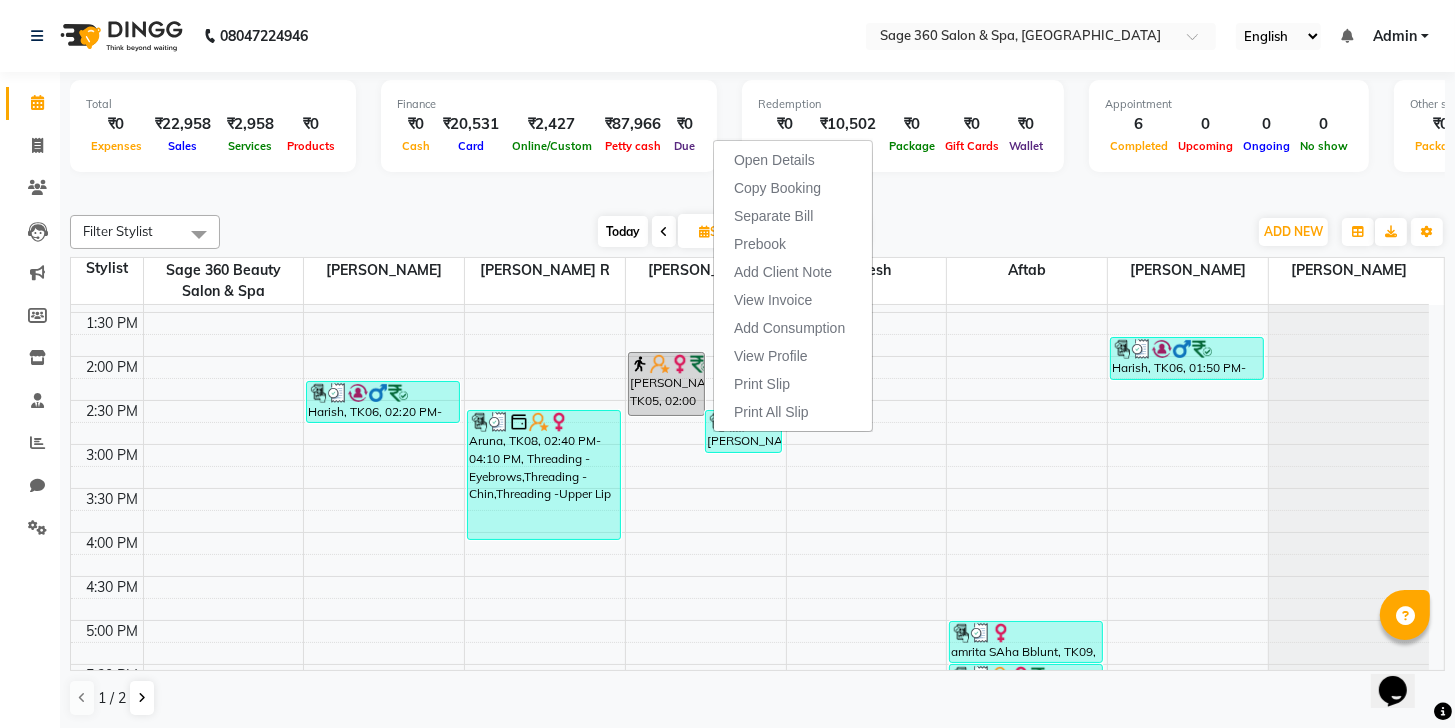 click on "[PERSON_NAME], TK07, 02:40 PM-03:10 PM, Men's Haircut & Styling - Kids Haircut (Upto 8 years)" at bounding box center [743, 431] 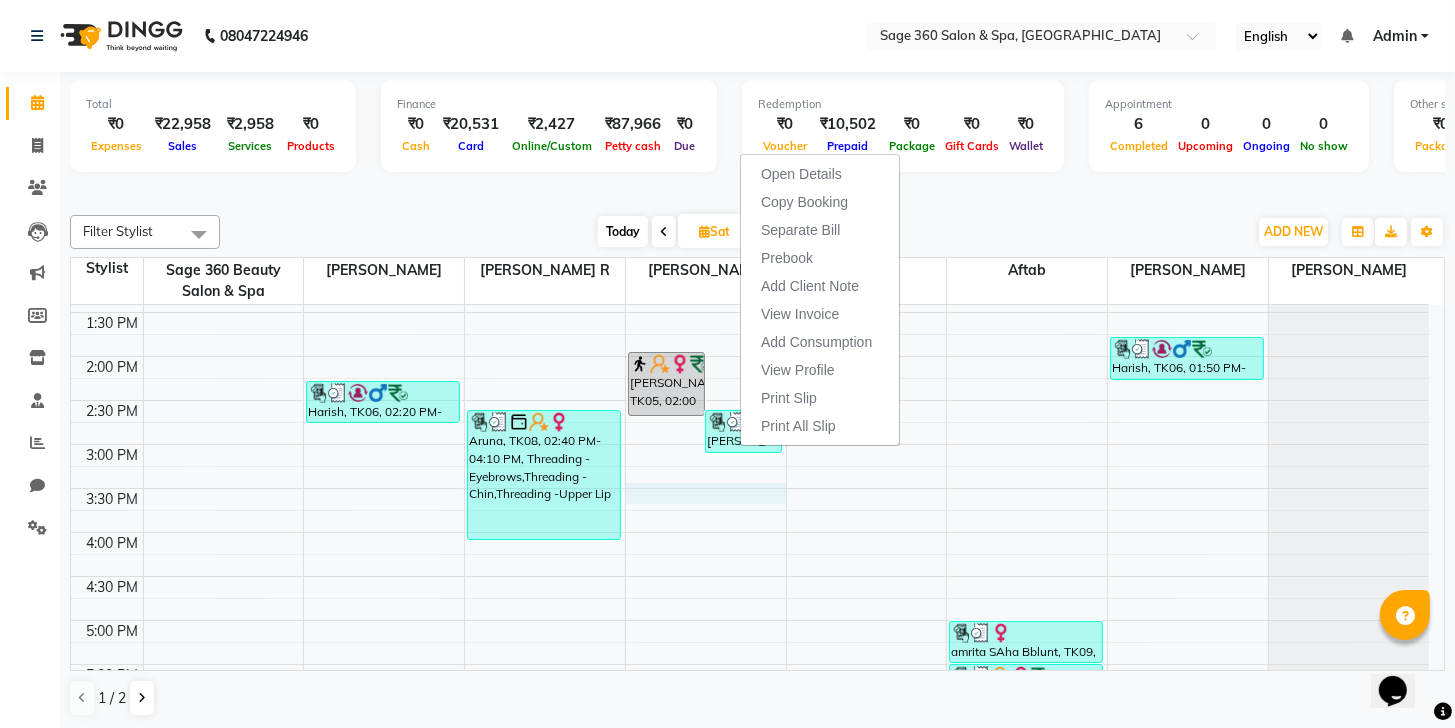 click on "8:00 AM 8:30 AM 9:00 AM 9:30 AM 10:00 AM 10:30 AM 11:00 AM 11:30 AM 12:00 PM 12:30 PM 1:00 PM 1:30 PM 2:00 PM 2:30 PM 3:00 PM 3:30 PM 4:00 PM 4:30 PM 5:00 PM 5:30 PM 6:00 PM 6:30 PM 7:00 PM 7:30 PM 8:00 PM 8:30 PM 9:00 PM 9:30 PM     Pralika, TK01, 11:50 AM-12:20 PM, Threading -Upper Lip     Pralika, TK01, 12:20 PM-12:50 PM, Threading -Upper Lip     Harish, TK06, 02:20 PM-02:50 PM, Reflexology -Head Oil Men (30 Mins)     [PERSON_NAME], TK11, 07:15 PM-07:45 PM, Waxing -Full Arms     [PERSON_NAME], TK03, 11:05 AM-01:05 PM, Threading -Eyebrows,Threading -Upper Lip,Threading -Chin,Pedicure -Signature Pedicure     Aruna, TK08, 02:40 PM-04:10 PM, Threading -Eyebrows,Threading -Chin,Threading -Upper Lip     Rachitha, TK14, 09:00 PM-09:30 PM, Threading -Eyebrows     Aparna Kurana, TK05, 02:00 PM-02:45 PM, Hair Color Woman - Inoa Root Touch up 1 inch     Sathya, TK07, 02:40 PM-03:10 PM, Men's Haircut & Styling - Kids Haircut (Upto 8 years)     [PERSON_NAME], TK04, 12:40 PM-01:10 PM, Women's Haircut & Styling -Stylist" at bounding box center [750, 444] 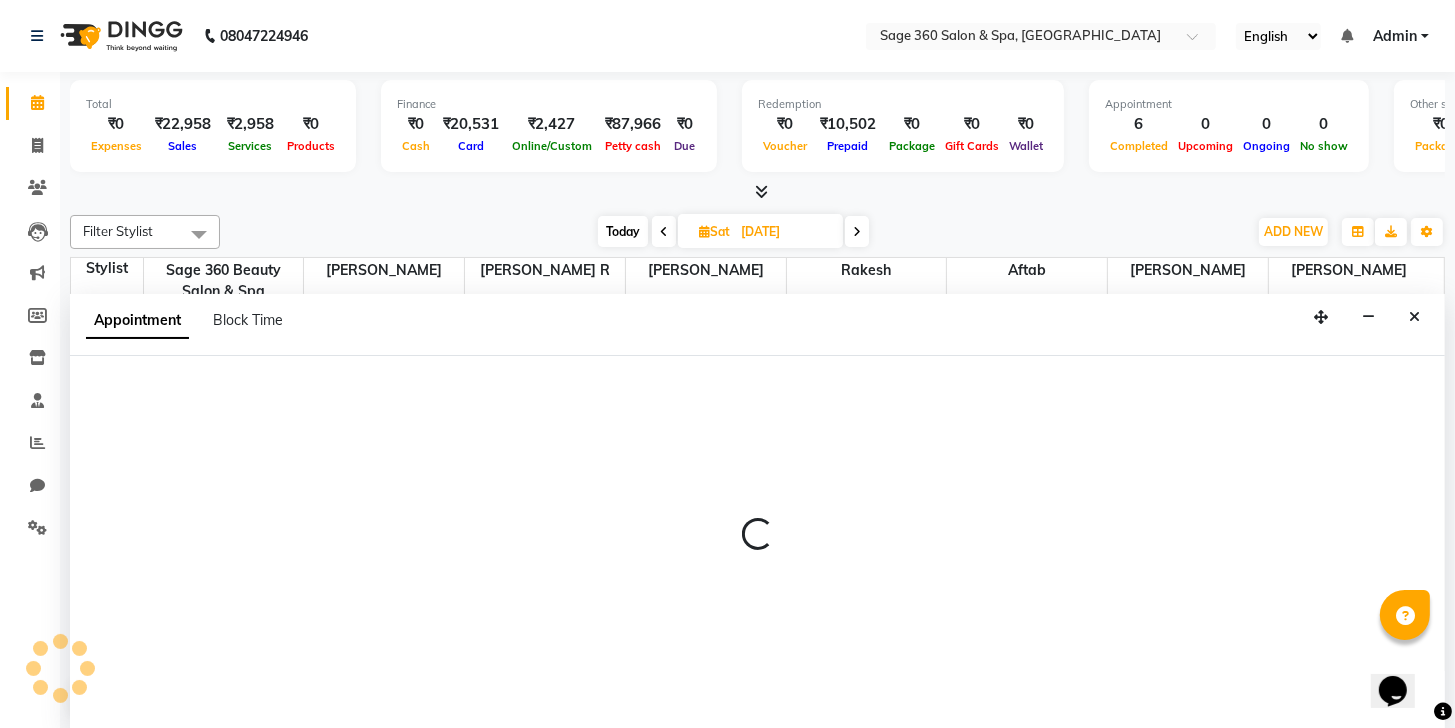 scroll, scrollTop: 0, scrollLeft: 0, axis: both 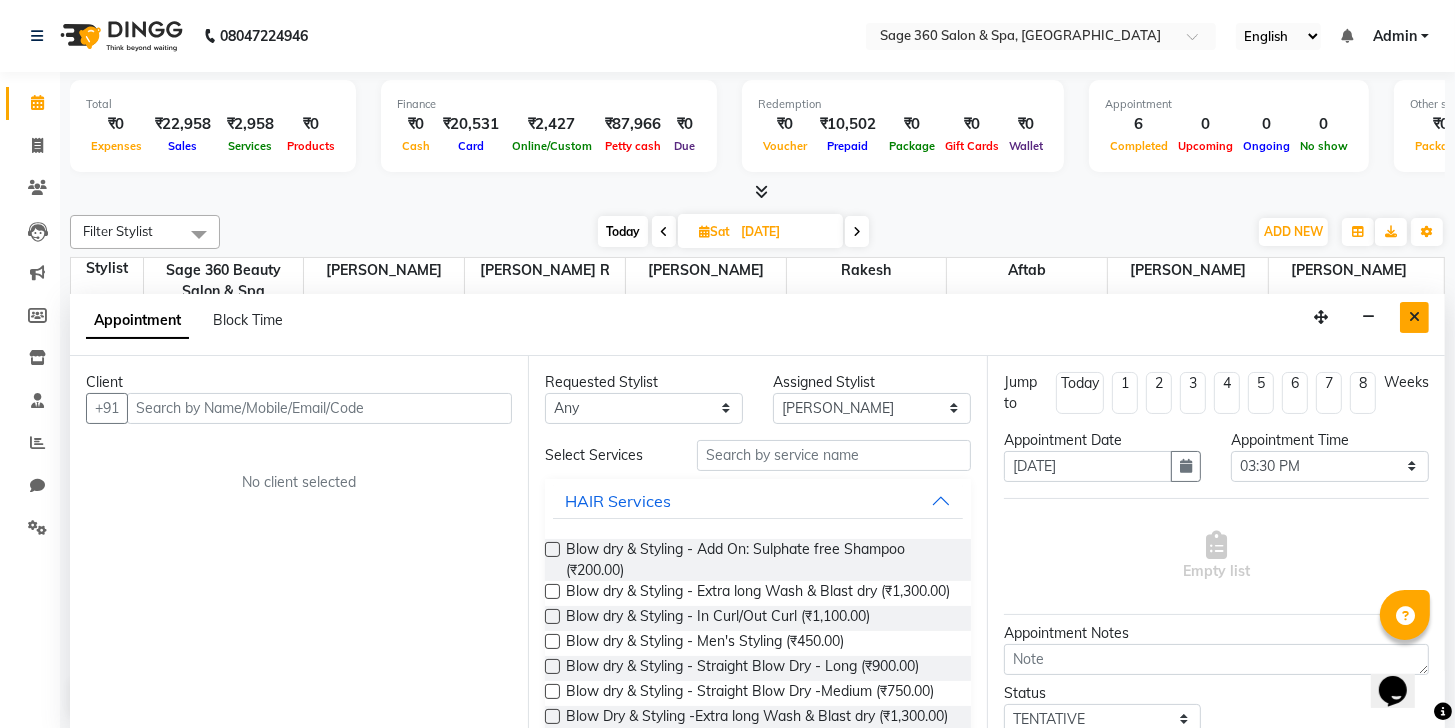 click at bounding box center (1414, 317) 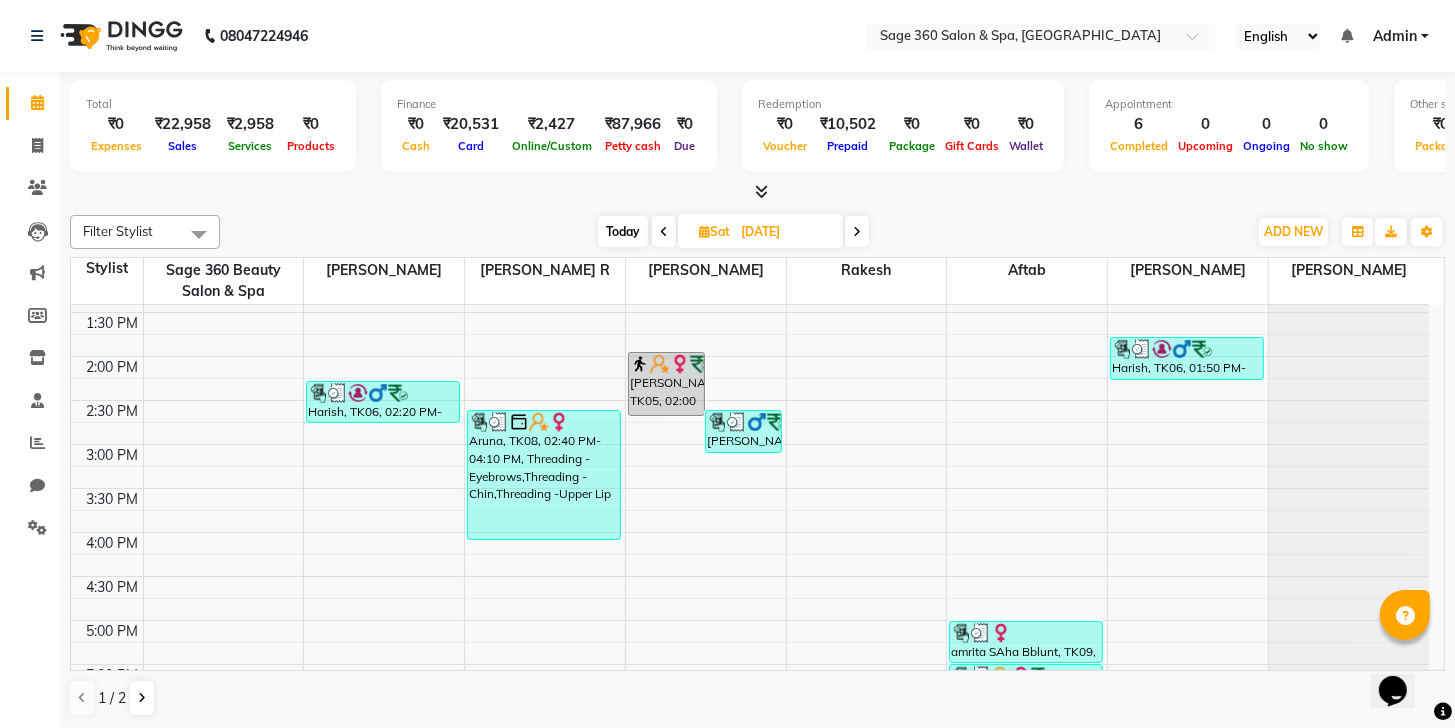 click on "[PERSON_NAME], TK07, 02:40 PM-03:10 PM, Men's Haircut & Styling - Kids Haircut (Upto 8 years)" at bounding box center [743, 431] 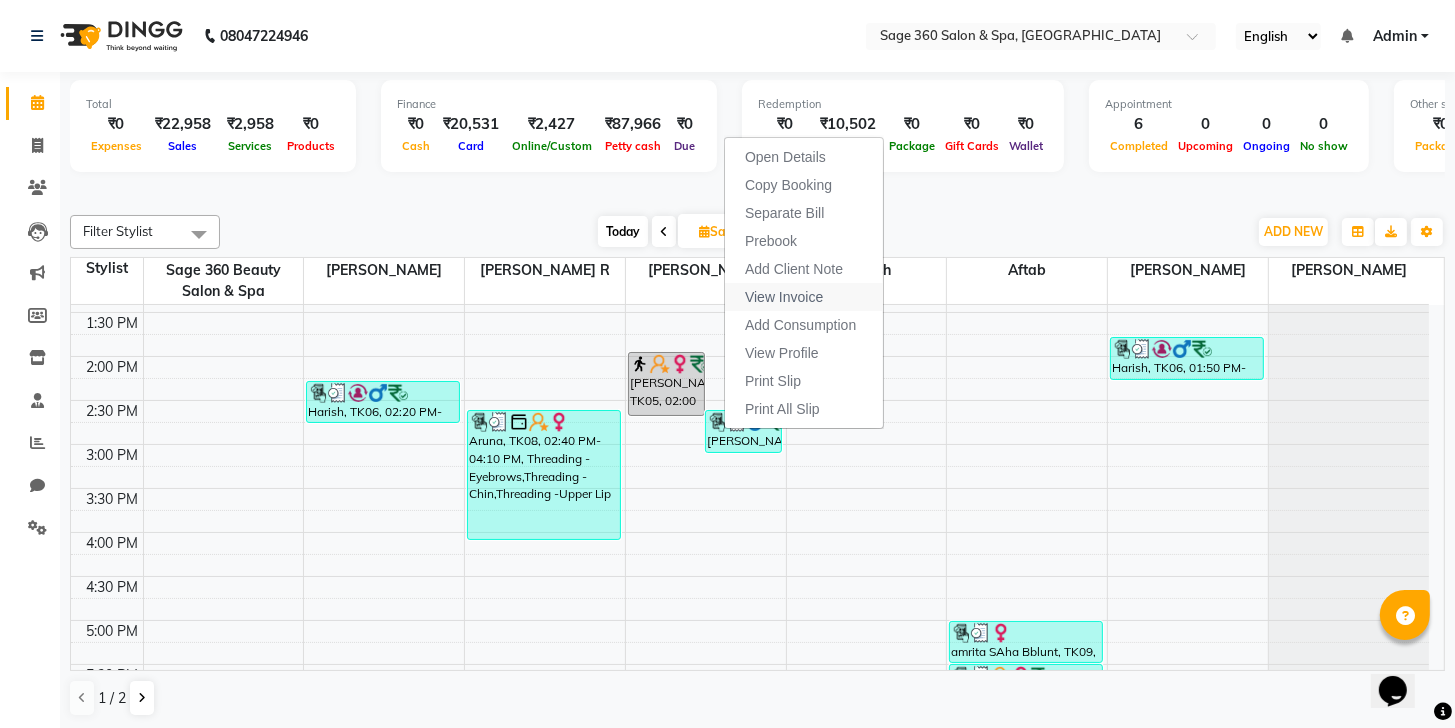 click on "View Invoice" at bounding box center (784, 297) 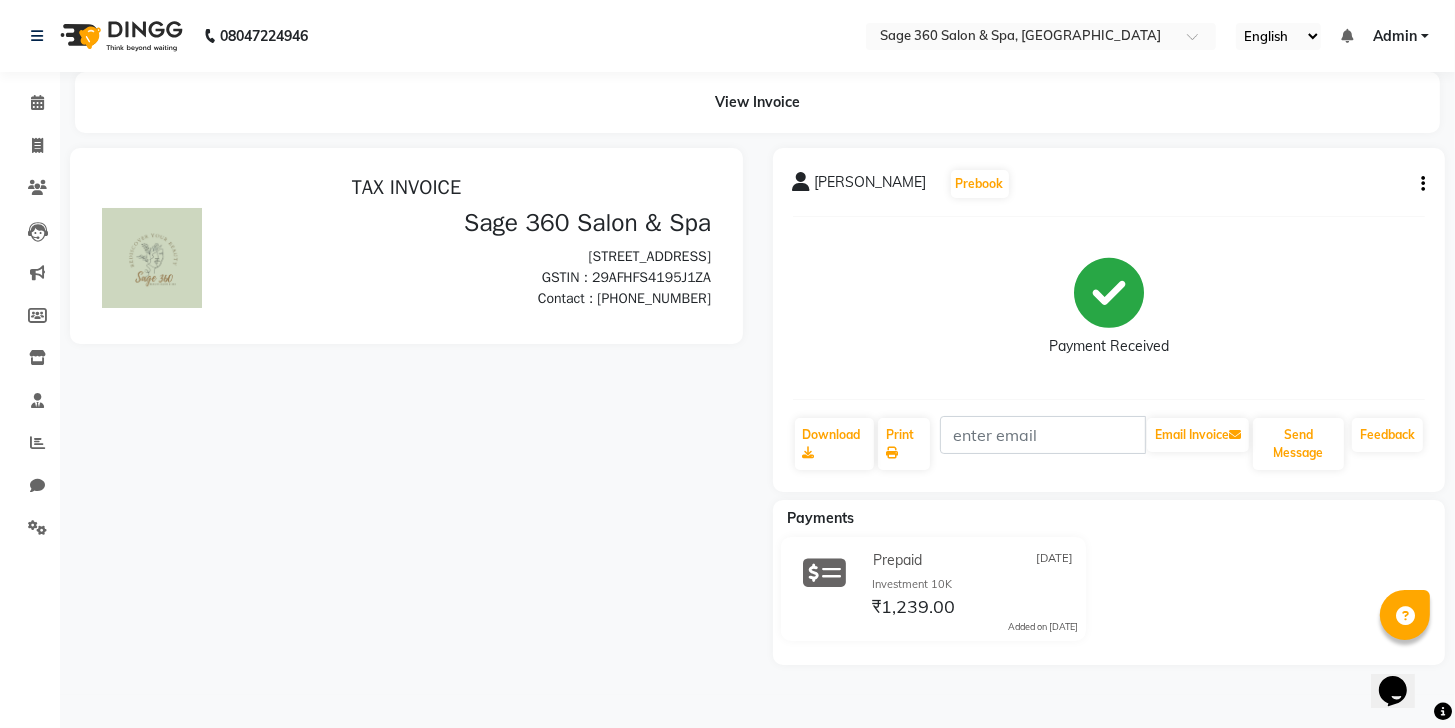 scroll, scrollTop: 0, scrollLeft: 0, axis: both 